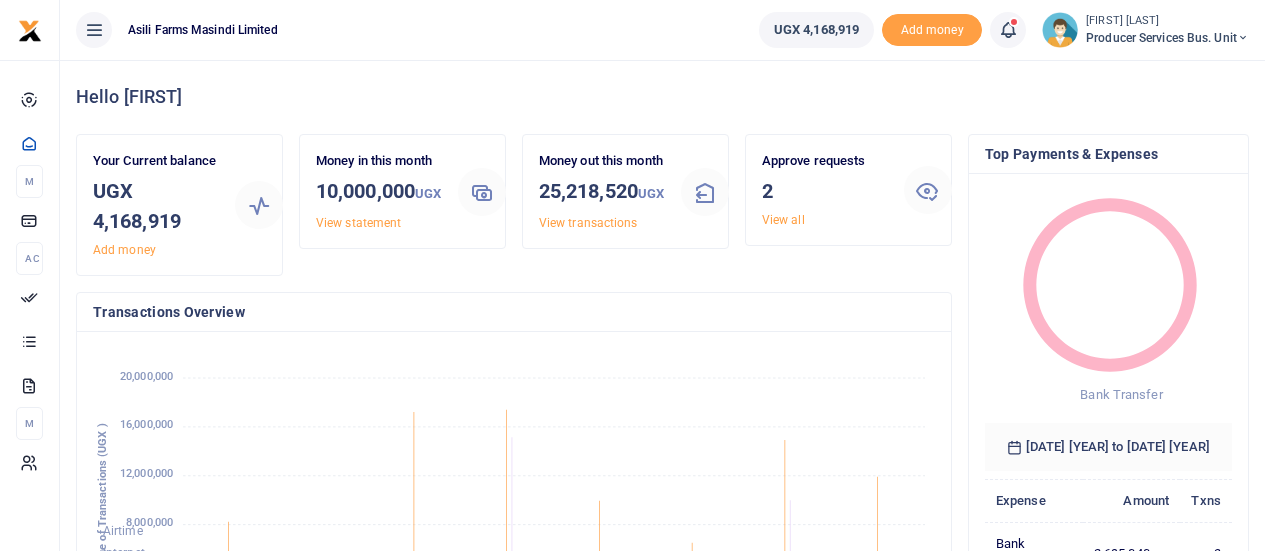 scroll, scrollTop: 0, scrollLeft: 0, axis: both 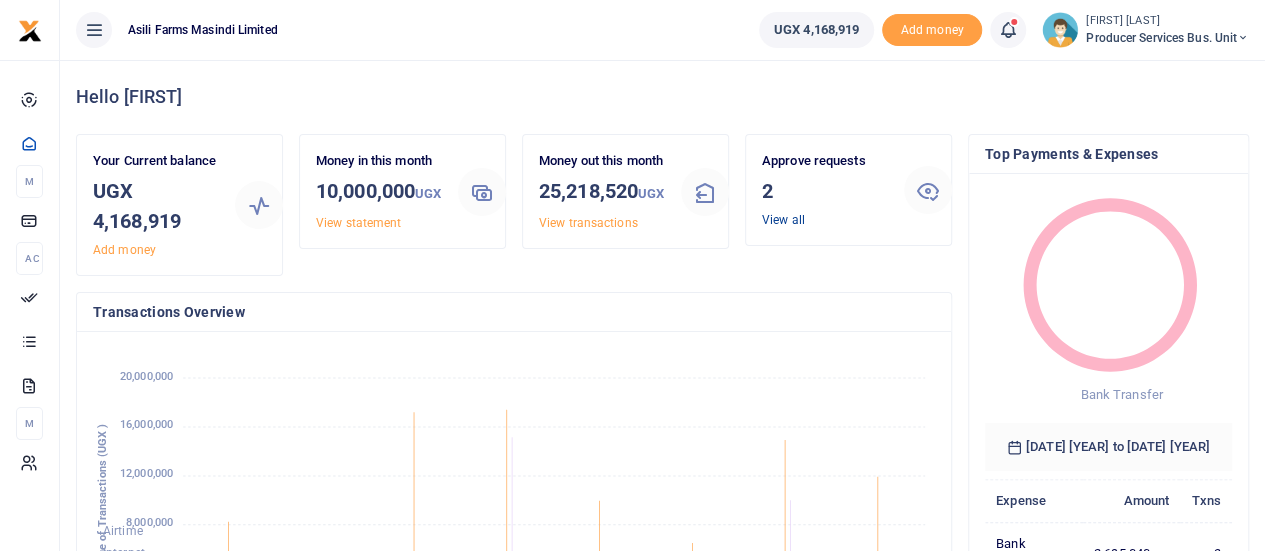 click on "View all" at bounding box center [783, 220] 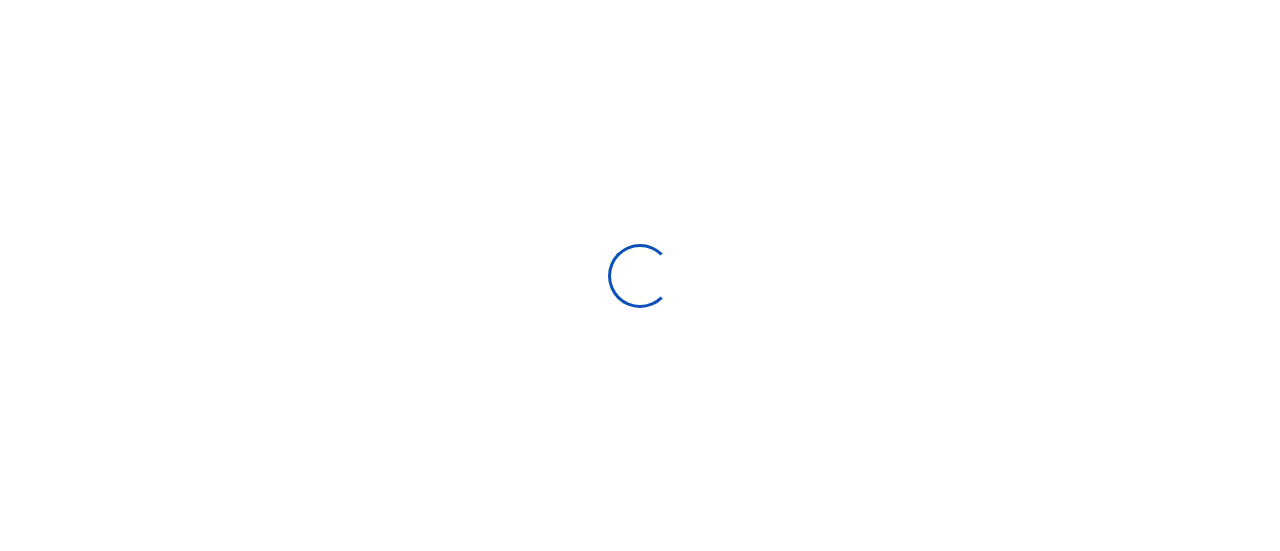 scroll, scrollTop: 0, scrollLeft: 0, axis: both 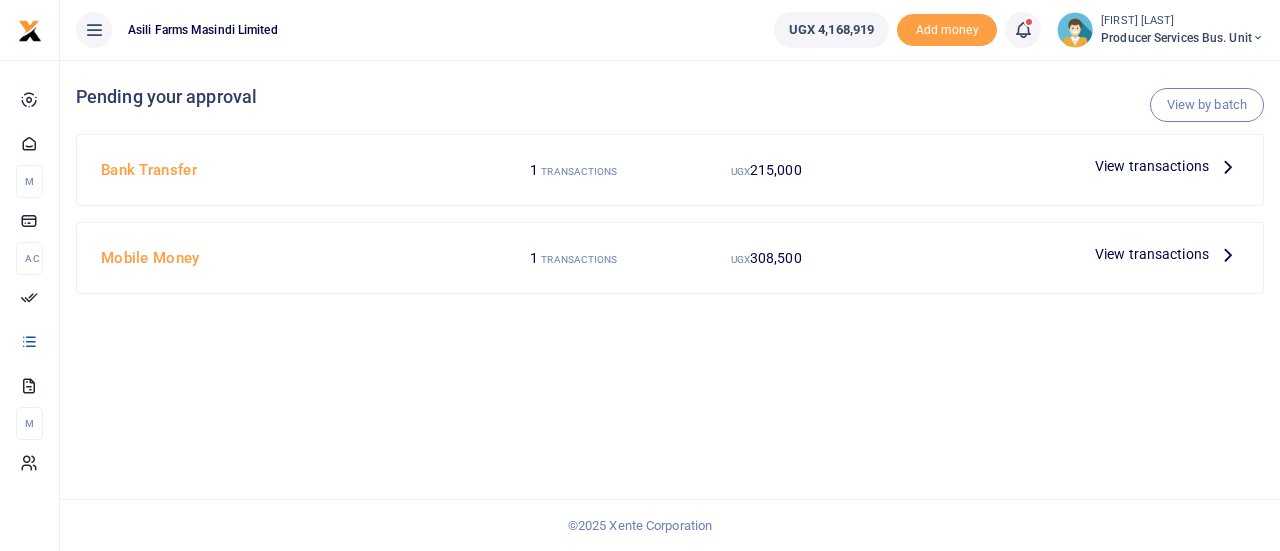 click on "View transactions" at bounding box center [1152, 254] 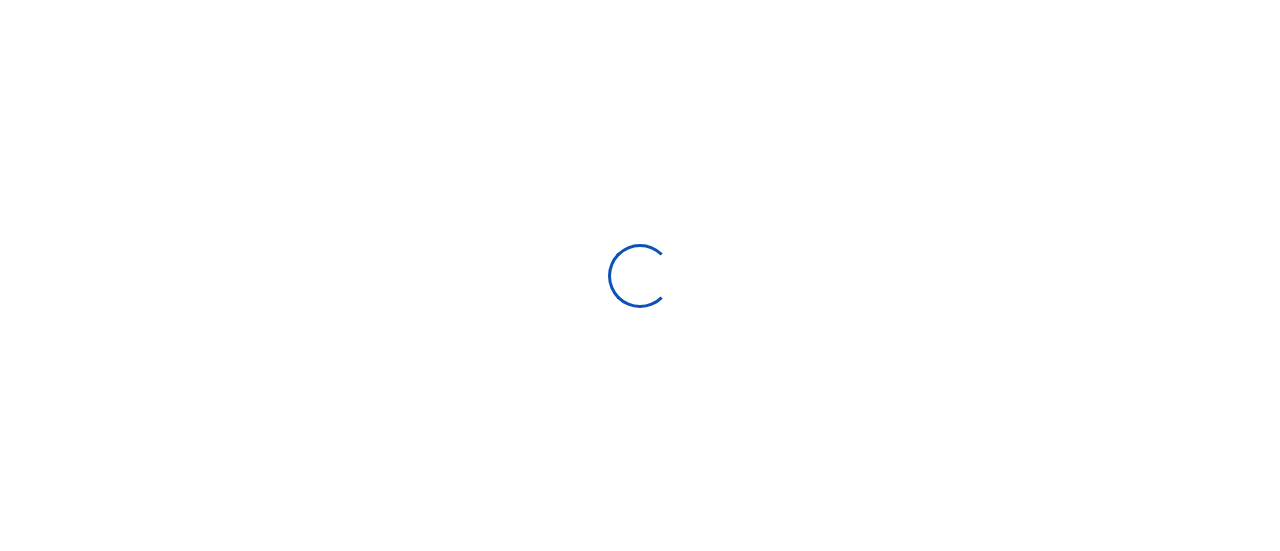 scroll, scrollTop: 0, scrollLeft: 0, axis: both 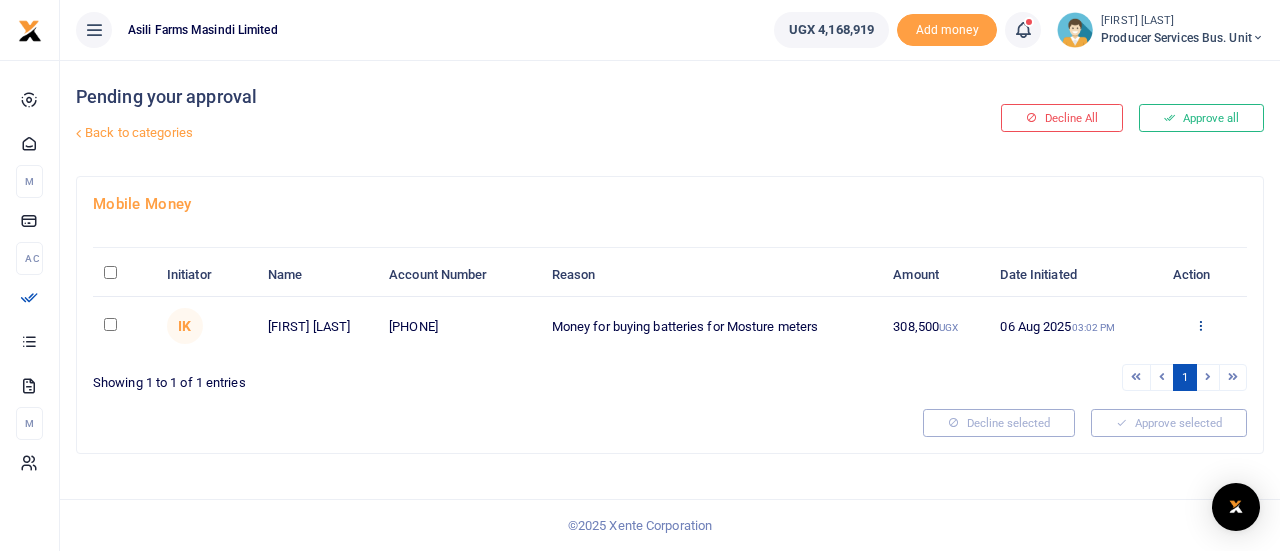 click at bounding box center (1200, 325) 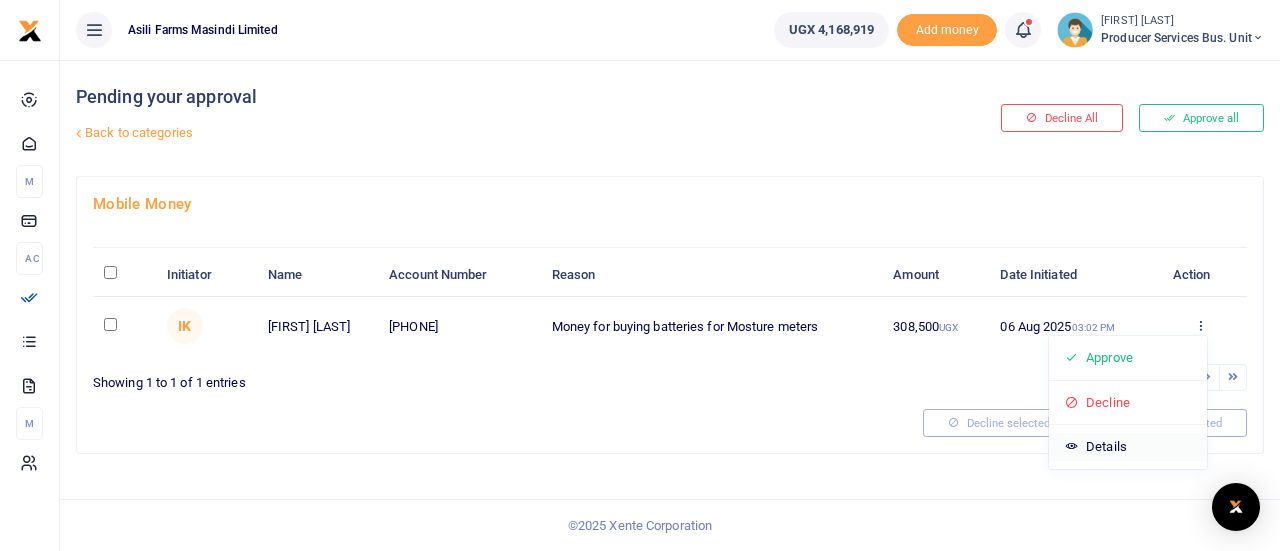 click on "Details" at bounding box center (1128, 447) 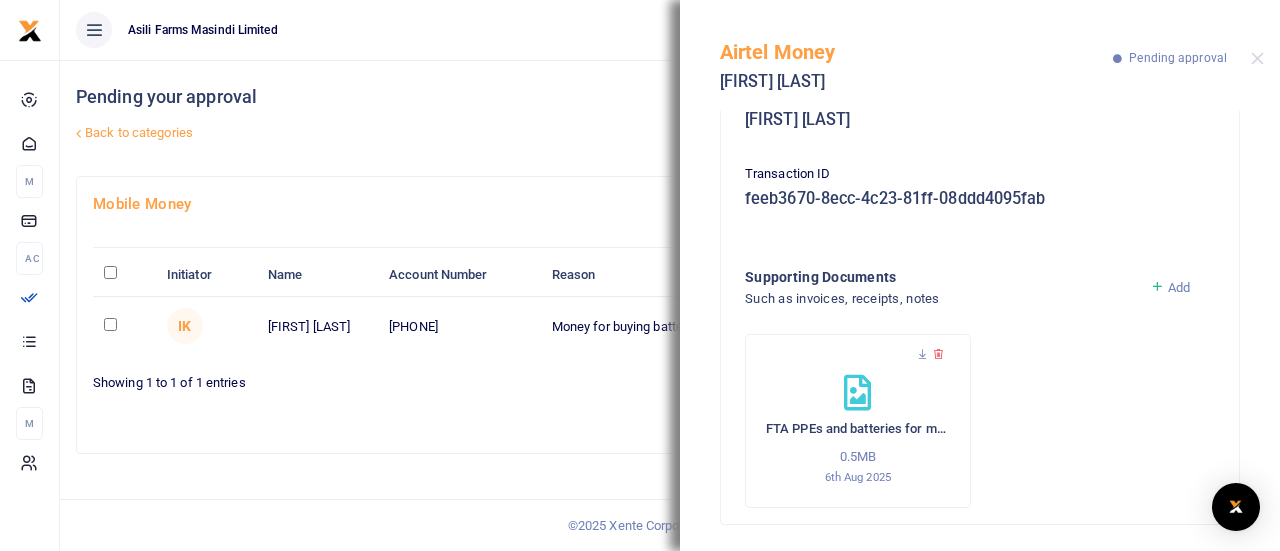 scroll, scrollTop: 370, scrollLeft: 0, axis: vertical 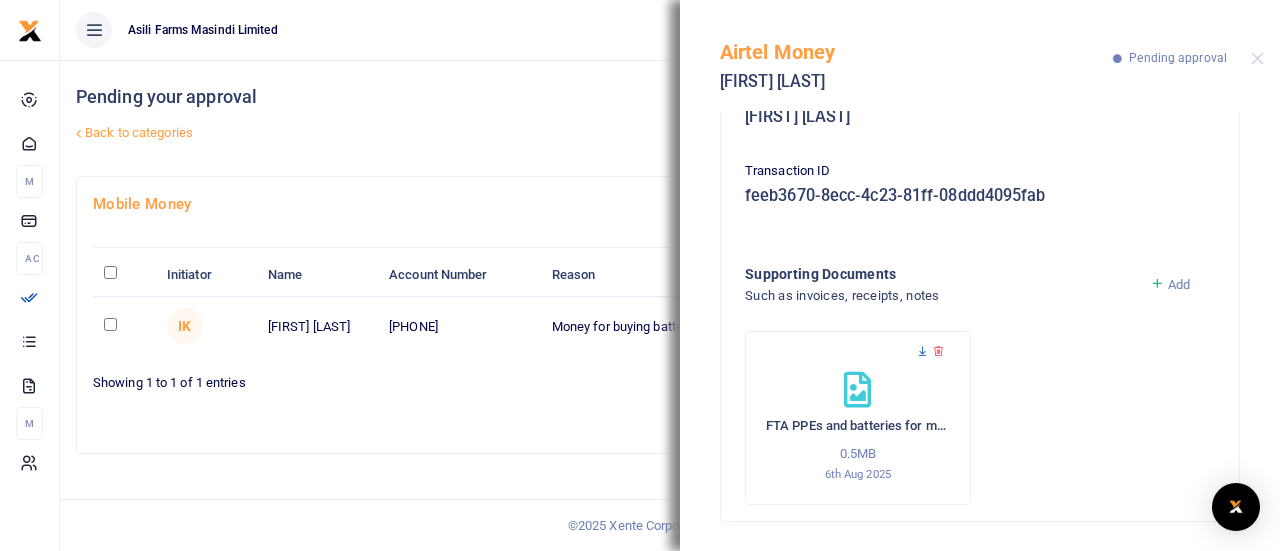 click at bounding box center [922, 351] 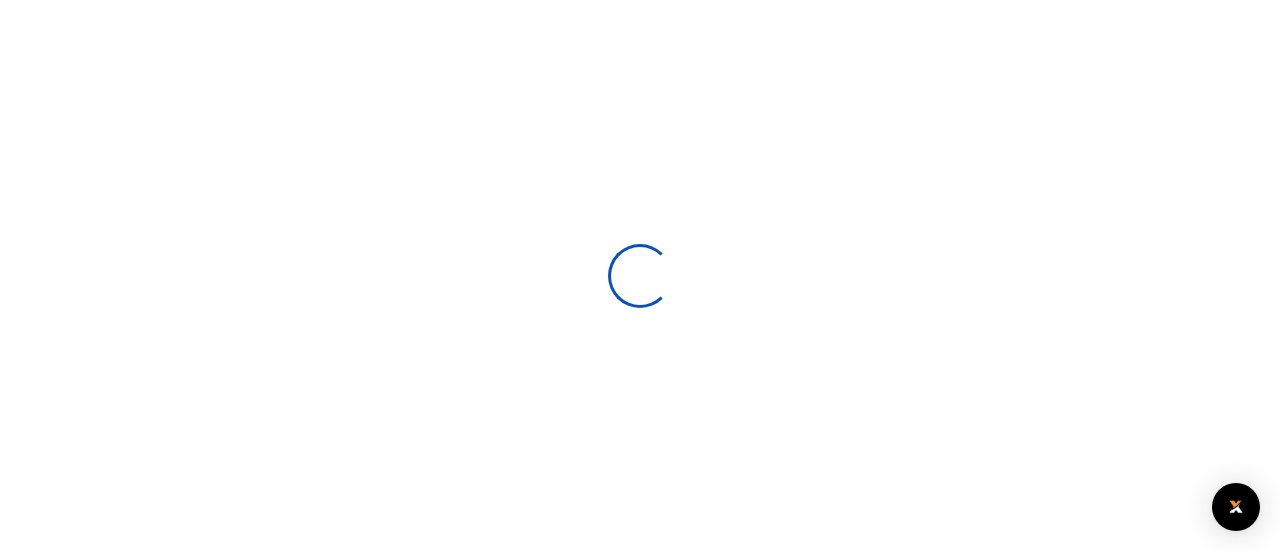 scroll, scrollTop: 0, scrollLeft: 0, axis: both 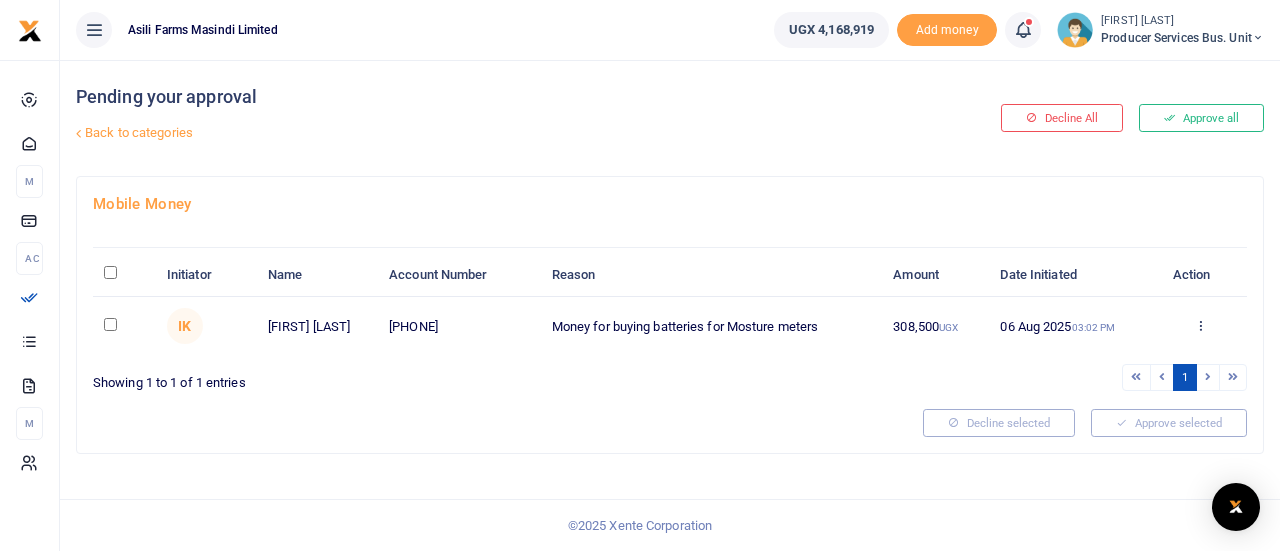 click at bounding box center (124, 275) 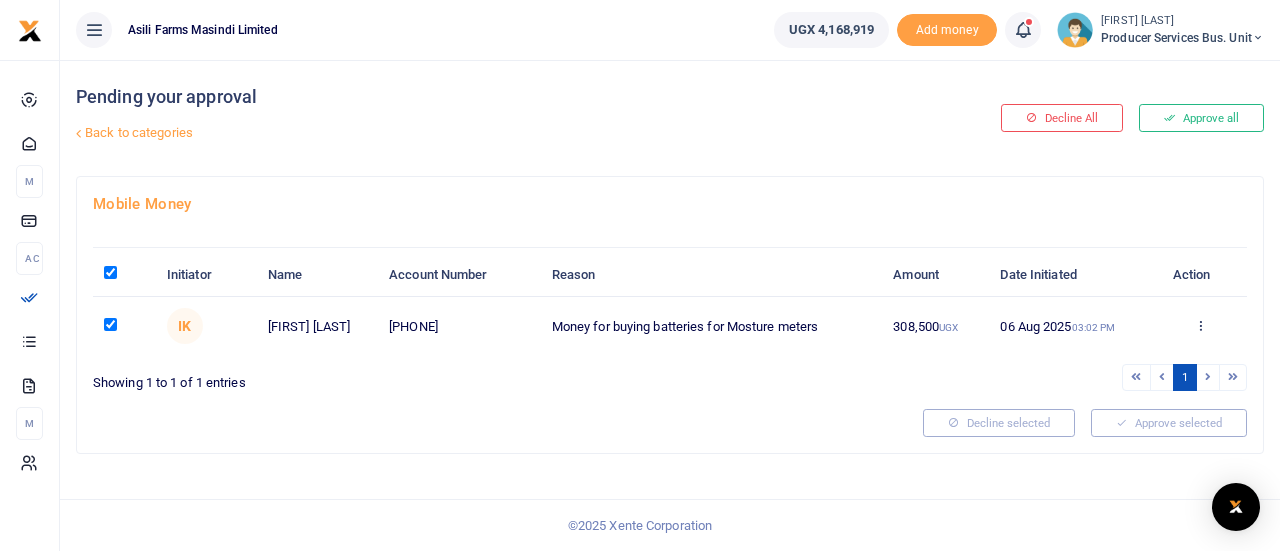 checkbox on "true" 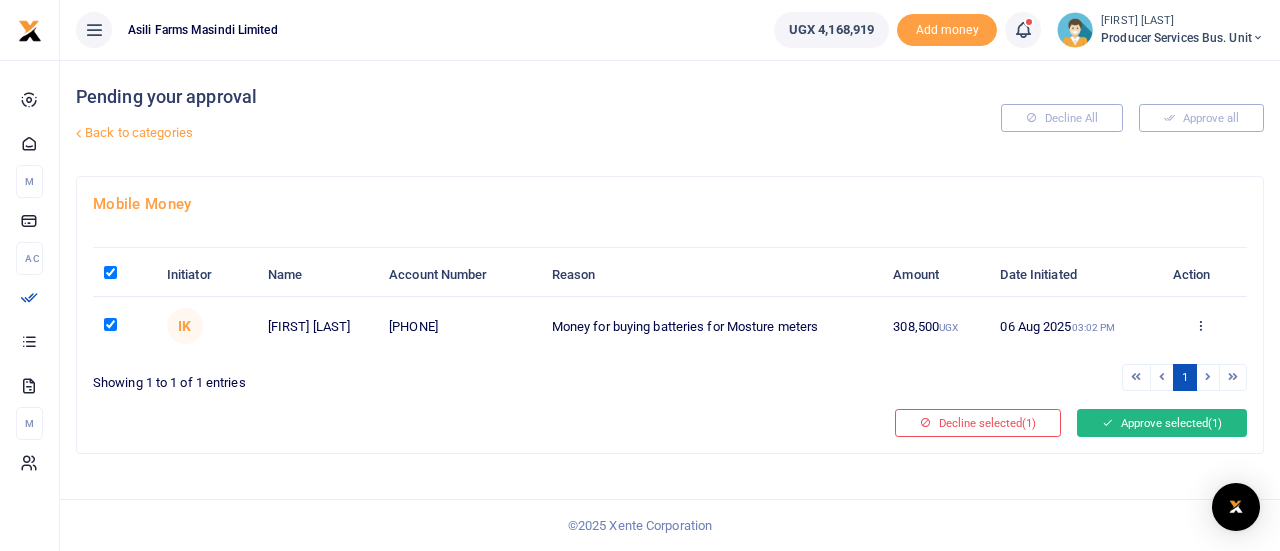 click on "Approve selected  (1)" at bounding box center [1162, 423] 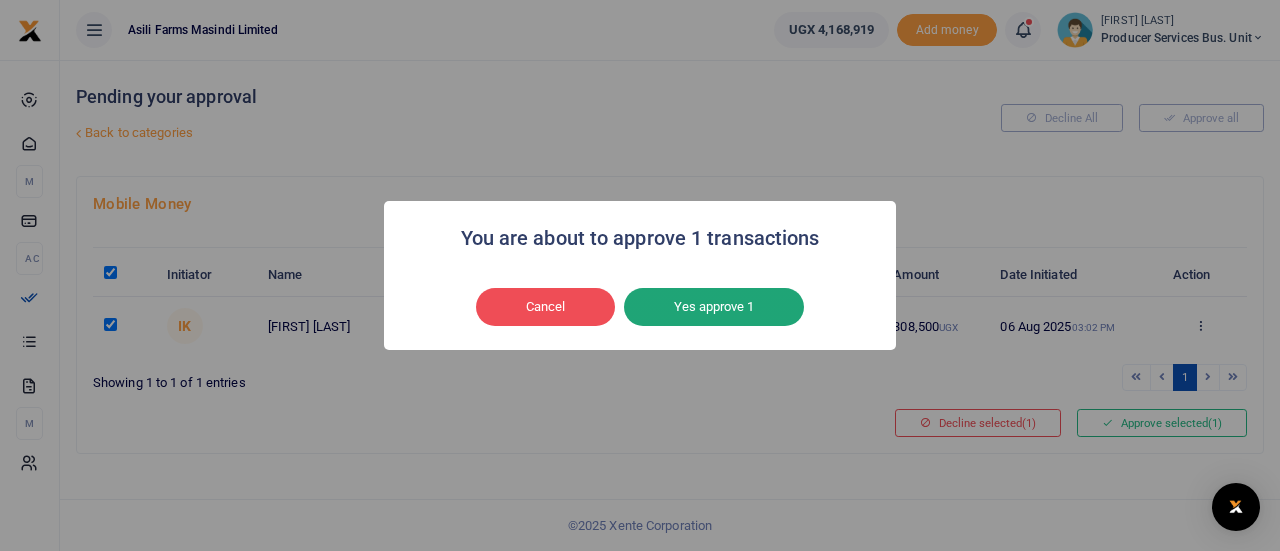 click on "Yes approve 1" at bounding box center (714, 307) 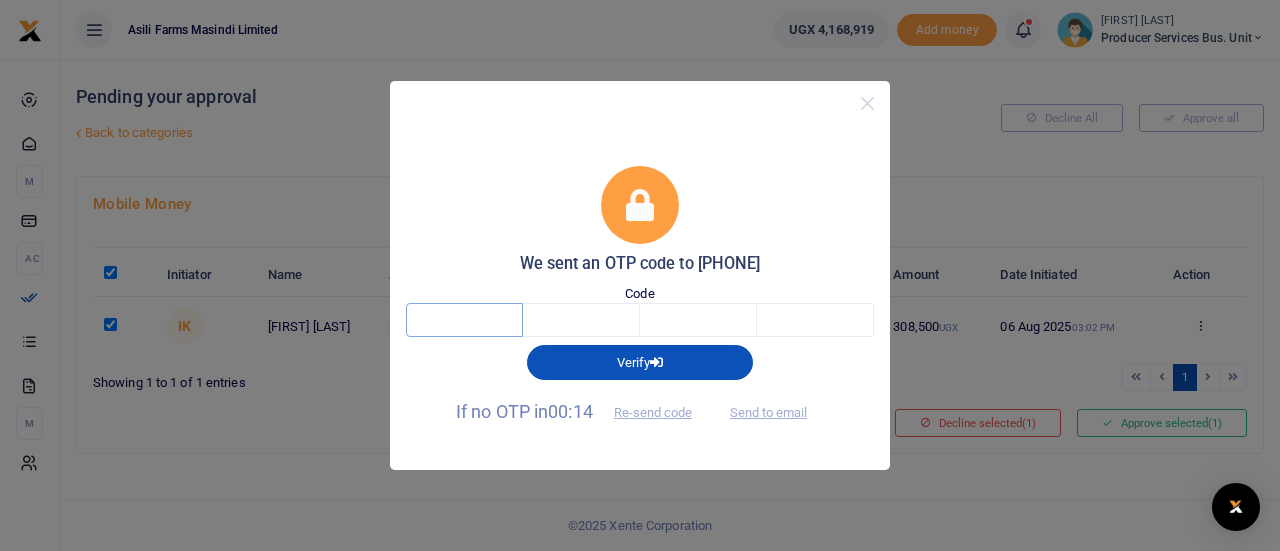 click at bounding box center (464, 320) 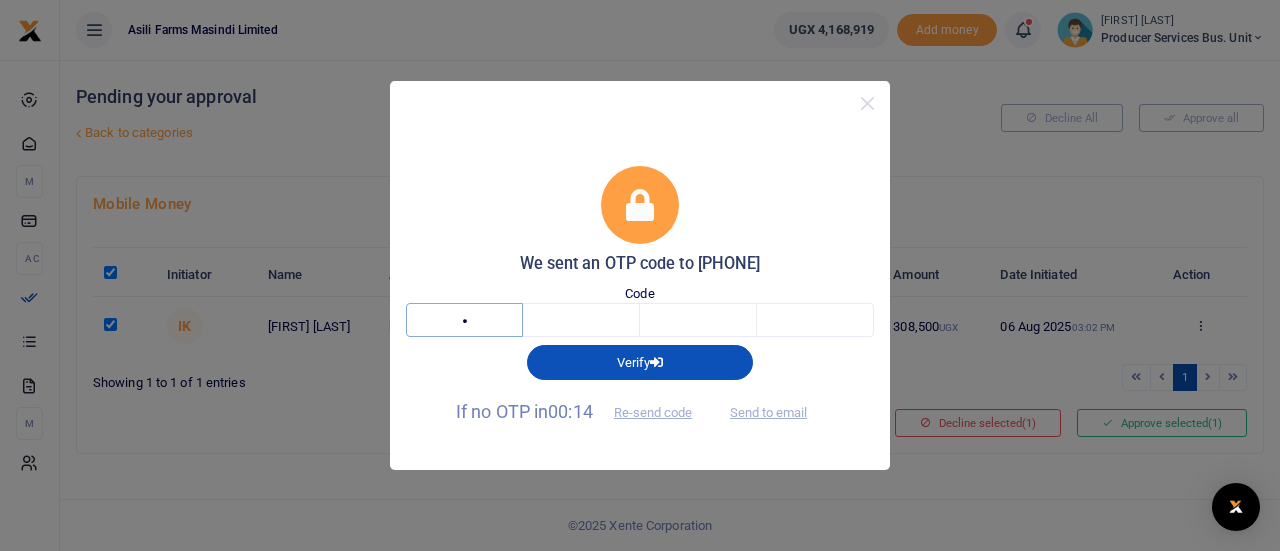 type on "7" 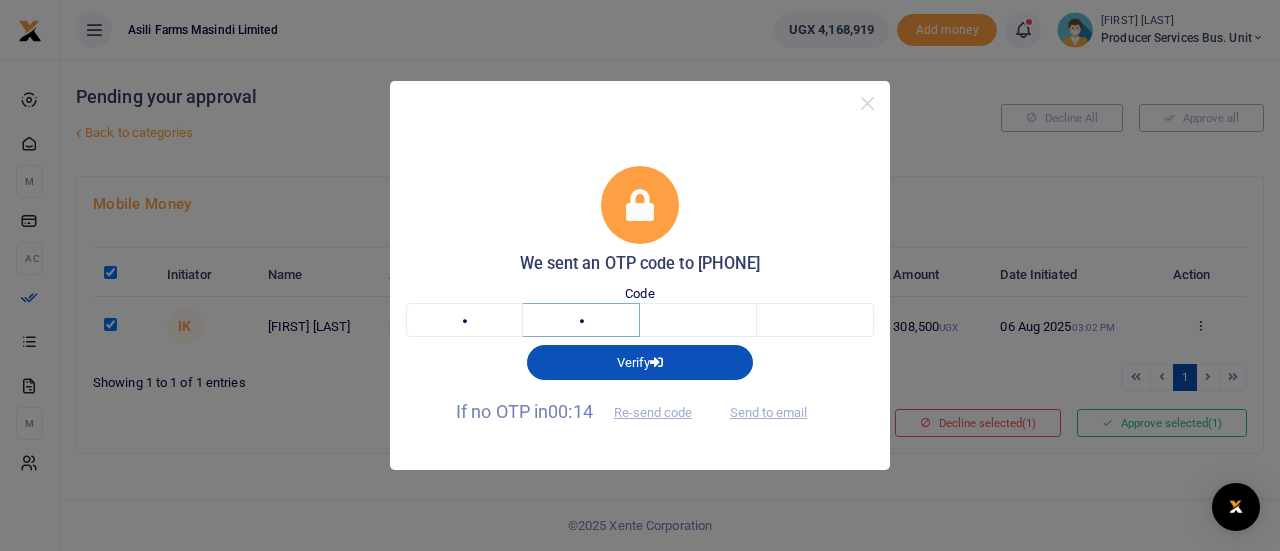 type on "0" 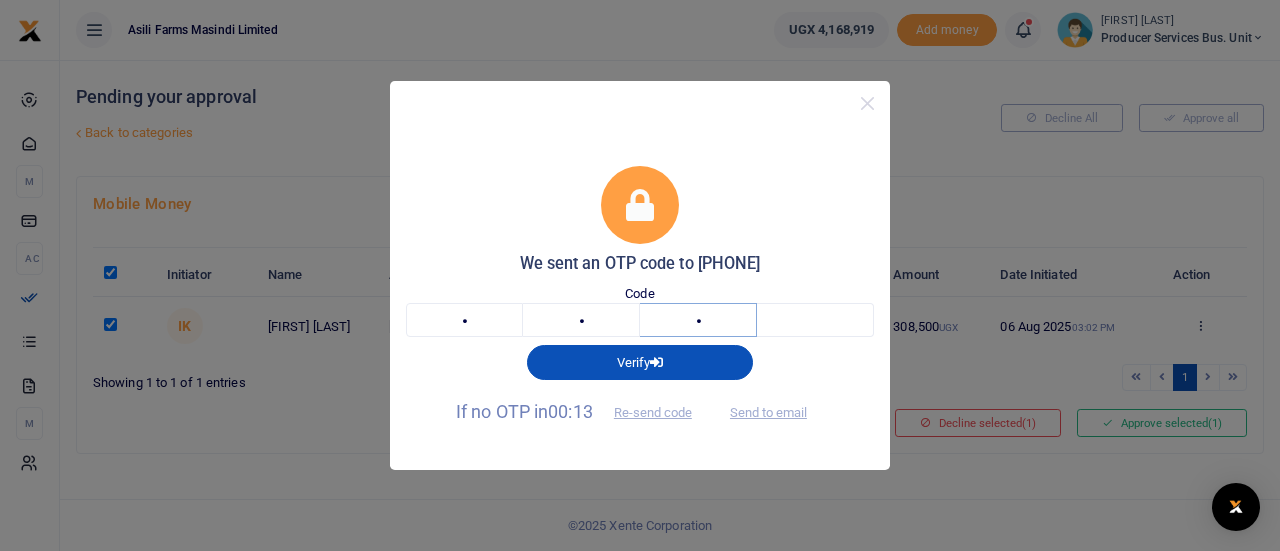 type on "0" 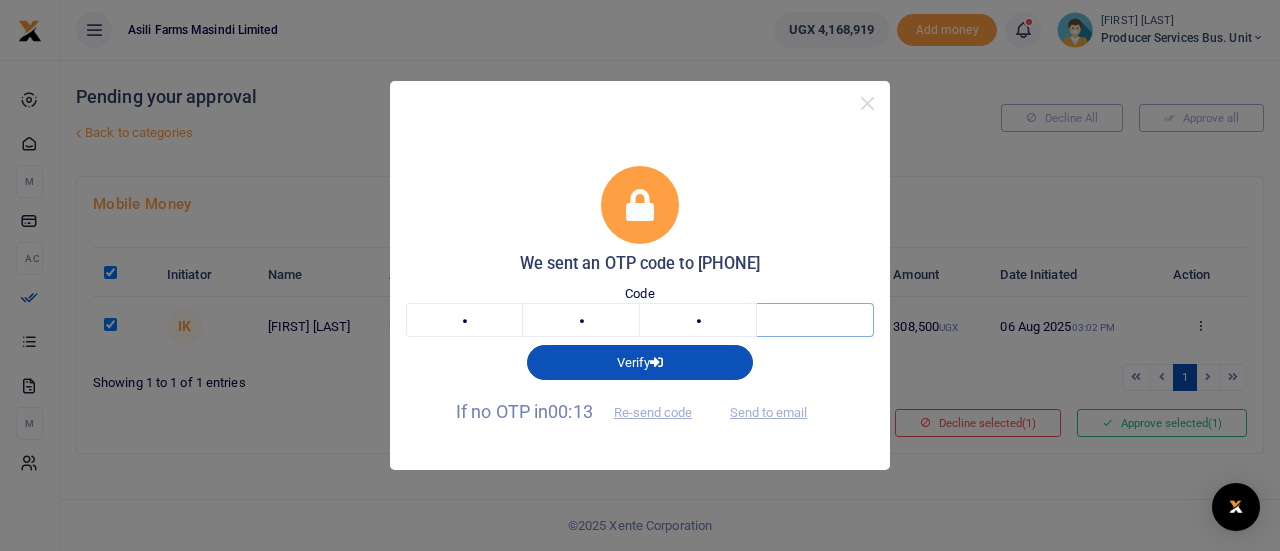 type on "4" 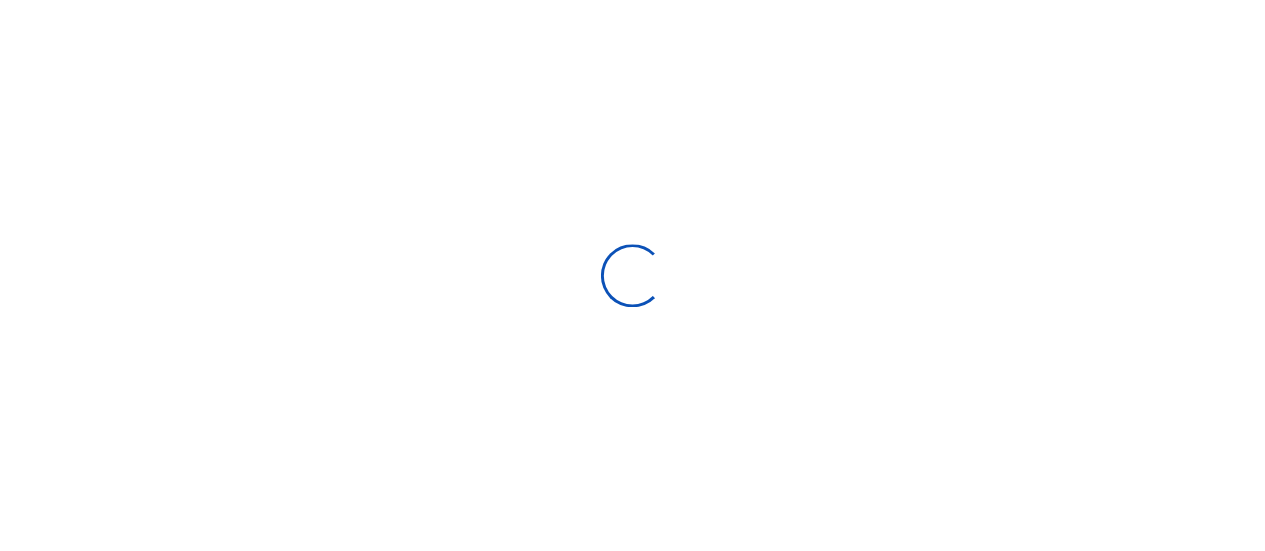 scroll, scrollTop: 0, scrollLeft: 0, axis: both 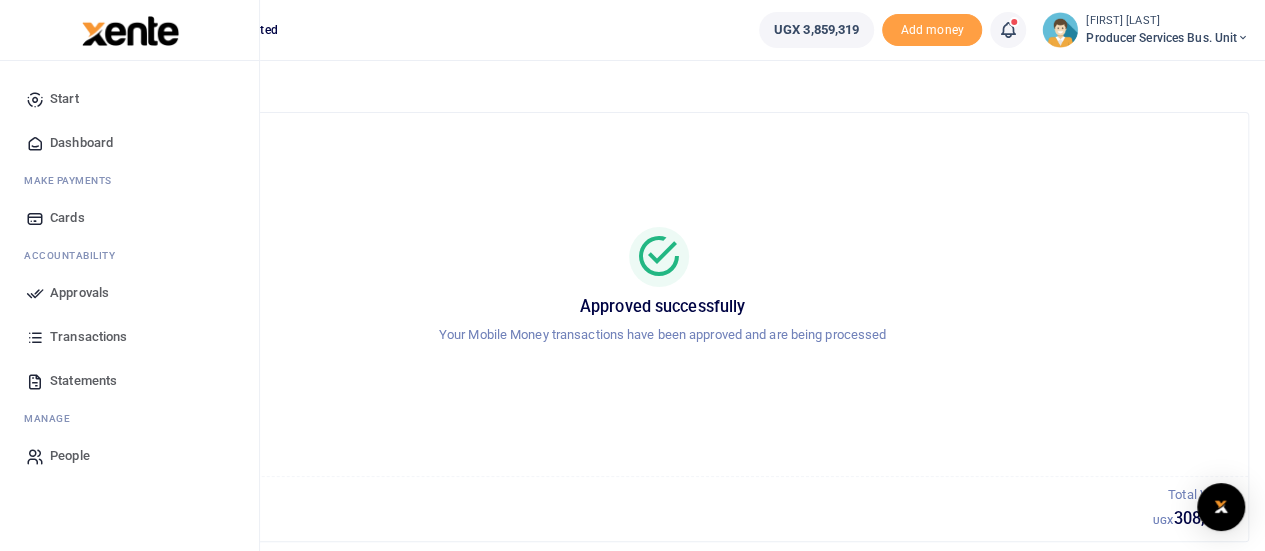 click on "Approvals" at bounding box center (79, 293) 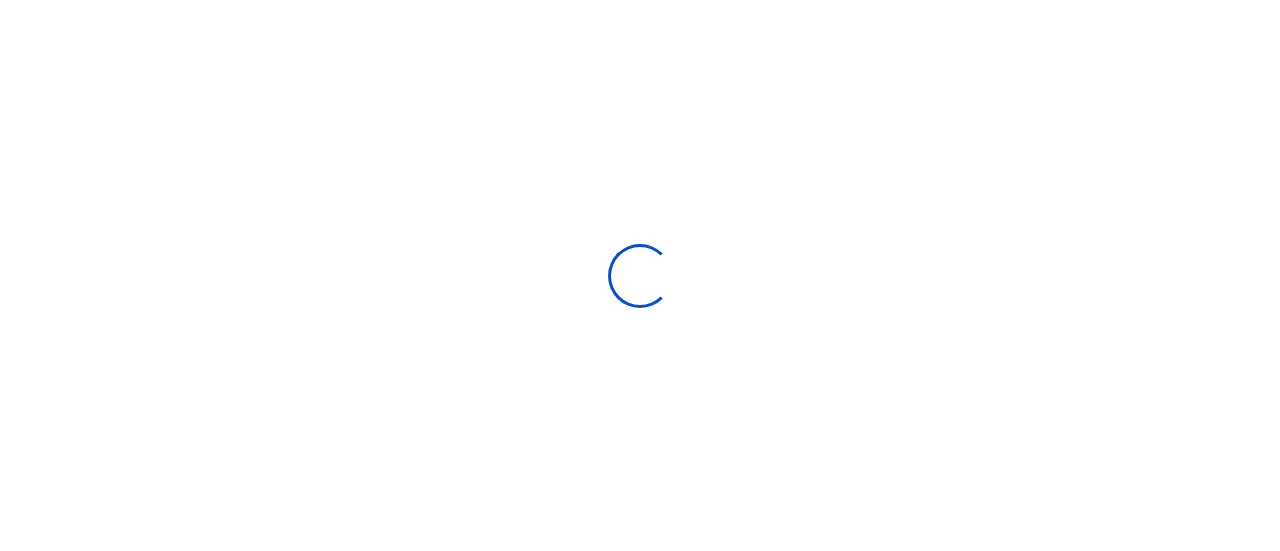 scroll, scrollTop: 0, scrollLeft: 0, axis: both 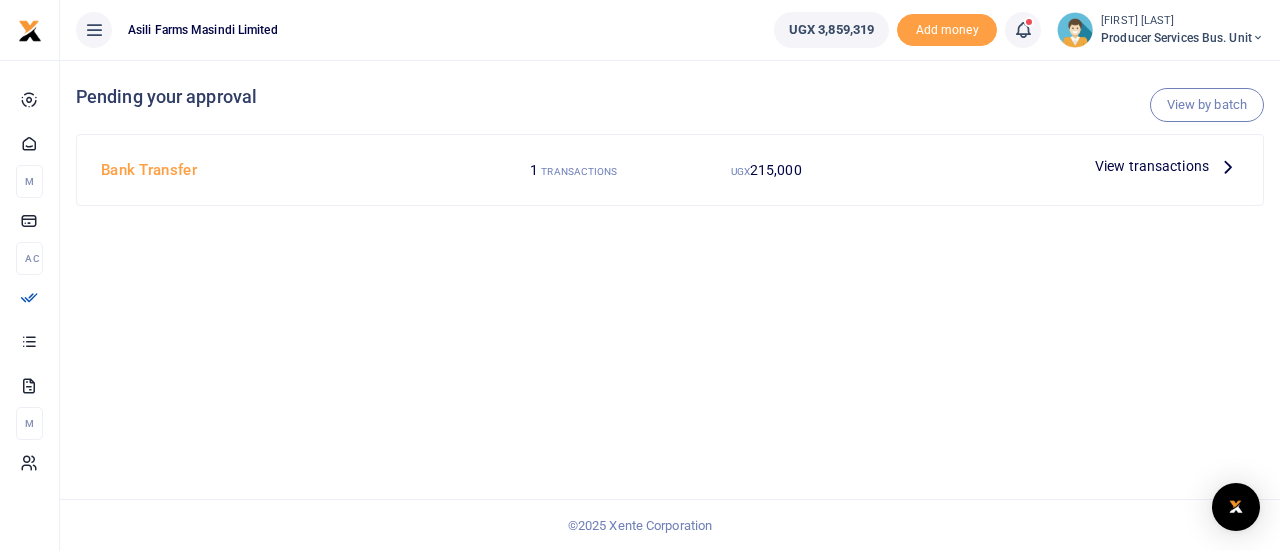 click on "View transactions" at bounding box center [1152, 166] 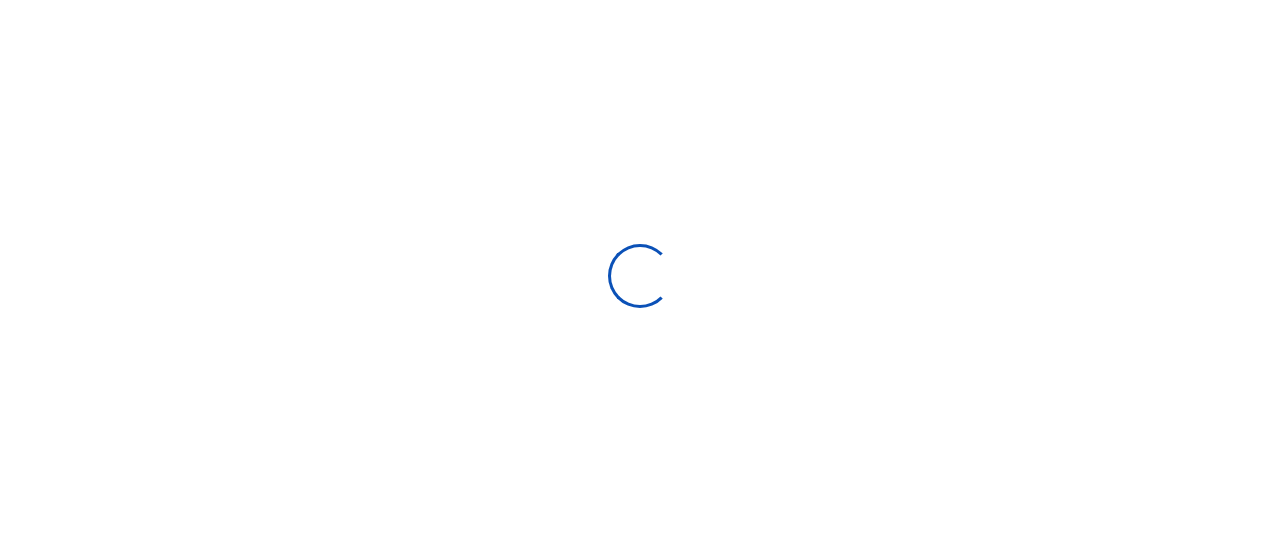 scroll, scrollTop: 0, scrollLeft: 0, axis: both 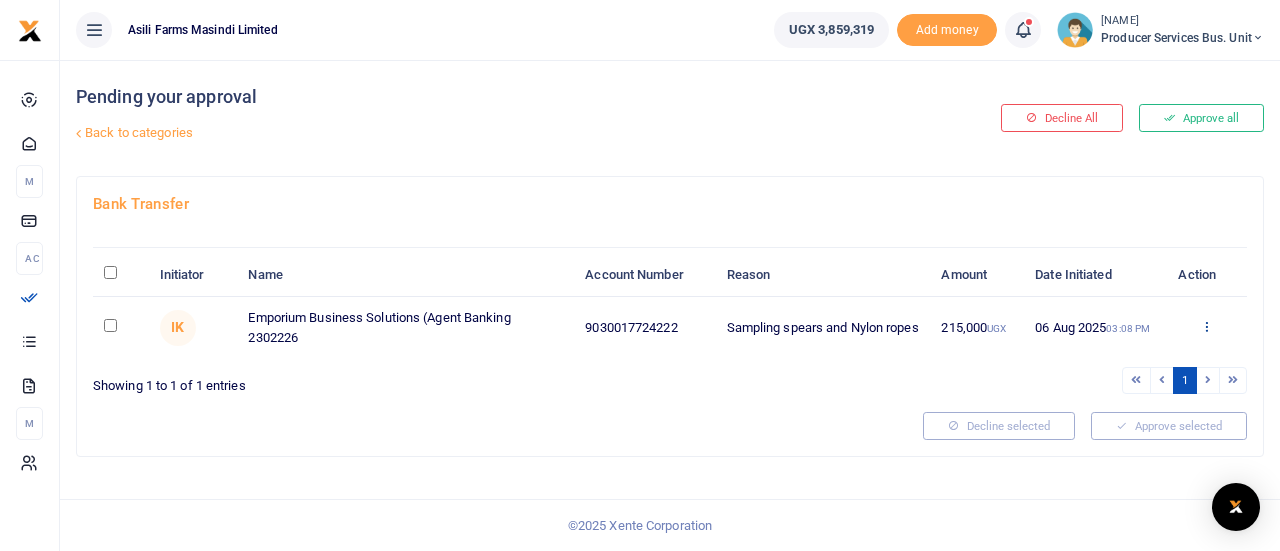 click at bounding box center [1206, 326] 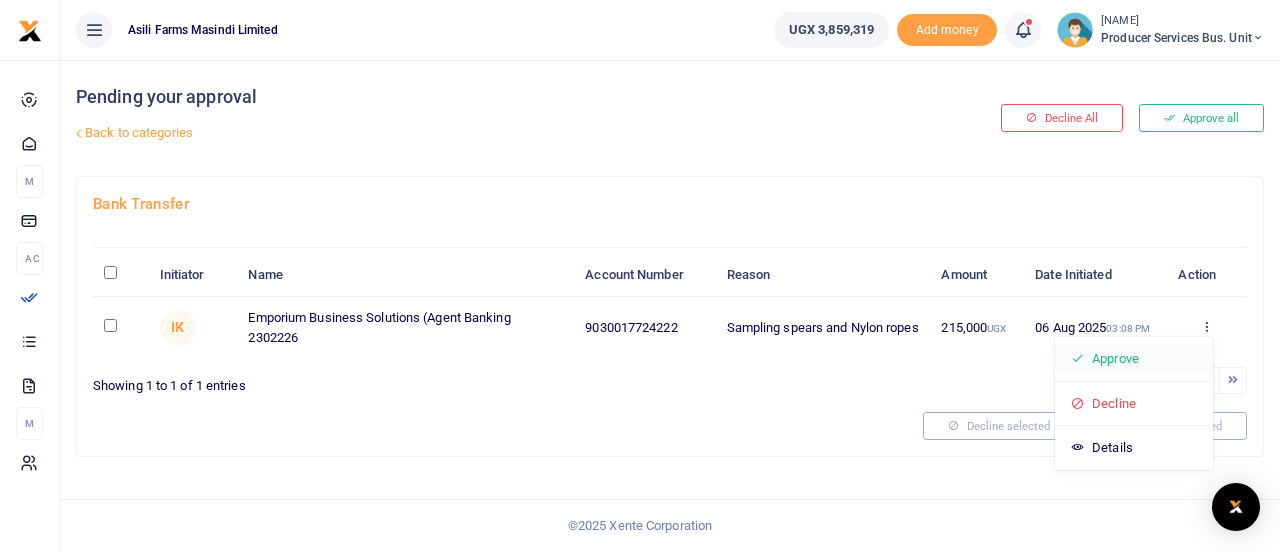 click on "Approve" at bounding box center (1134, 359) 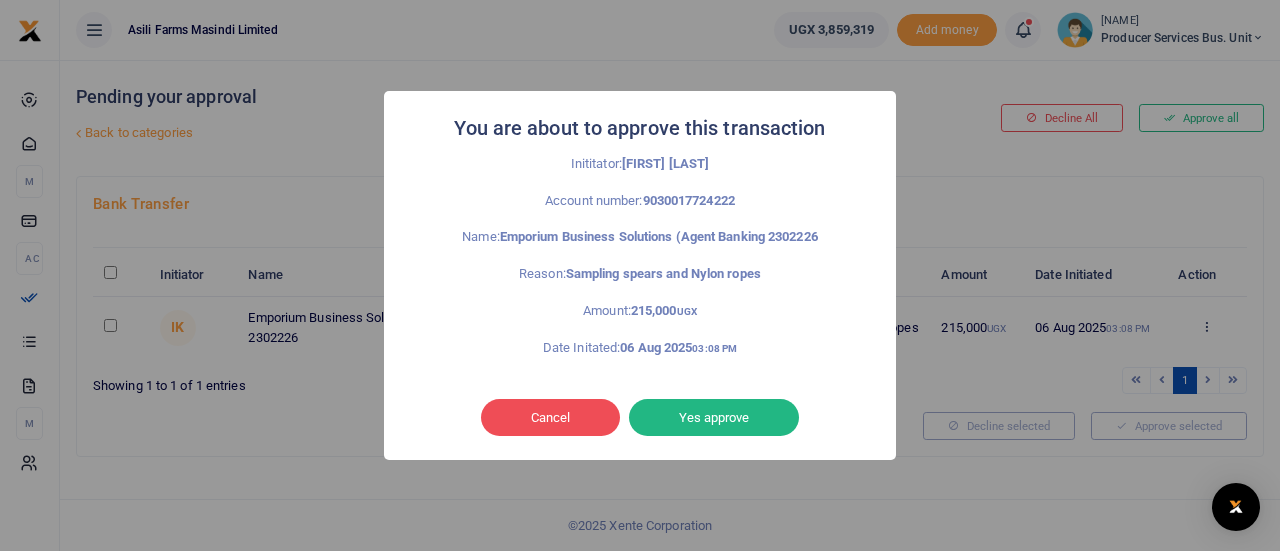 click on "You are about to approve this transaction ×
Inititator:  [FIRST] [LAST]
Account number:  [ACCOUNT_NUMBER]
Name:  [COMPANY_NAME]
Reason:  Sampling spears and Nylon ropes
Amount:  215,000  UGX
Date Initated:  [DATE]  [TIME]
Cancel No Yes approve" at bounding box center (640, 275) 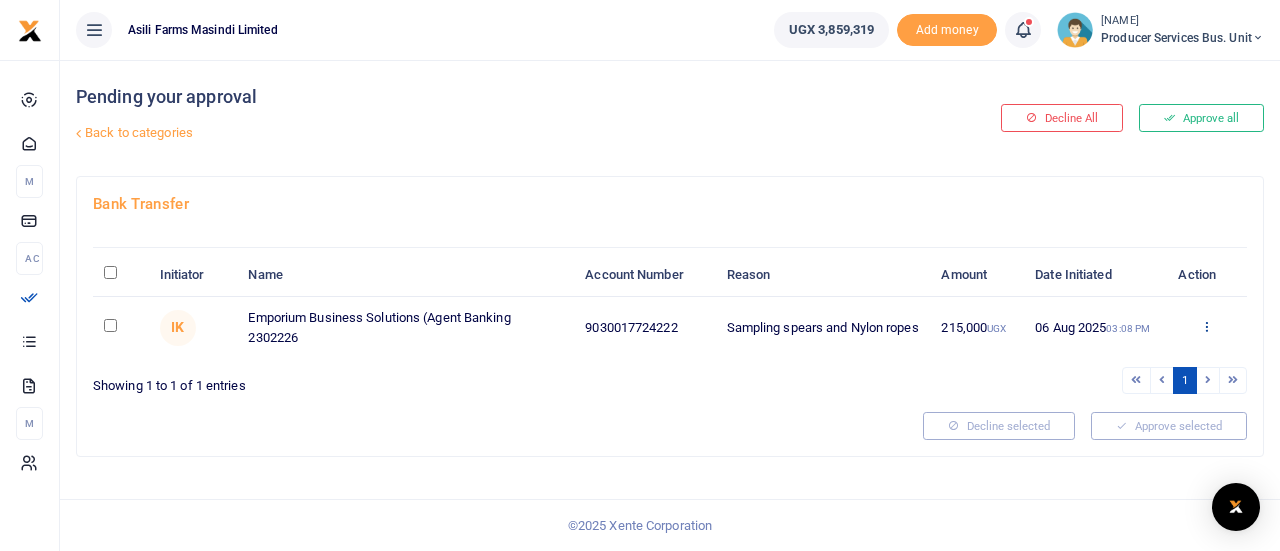 click at bounding box center [1206, 326] 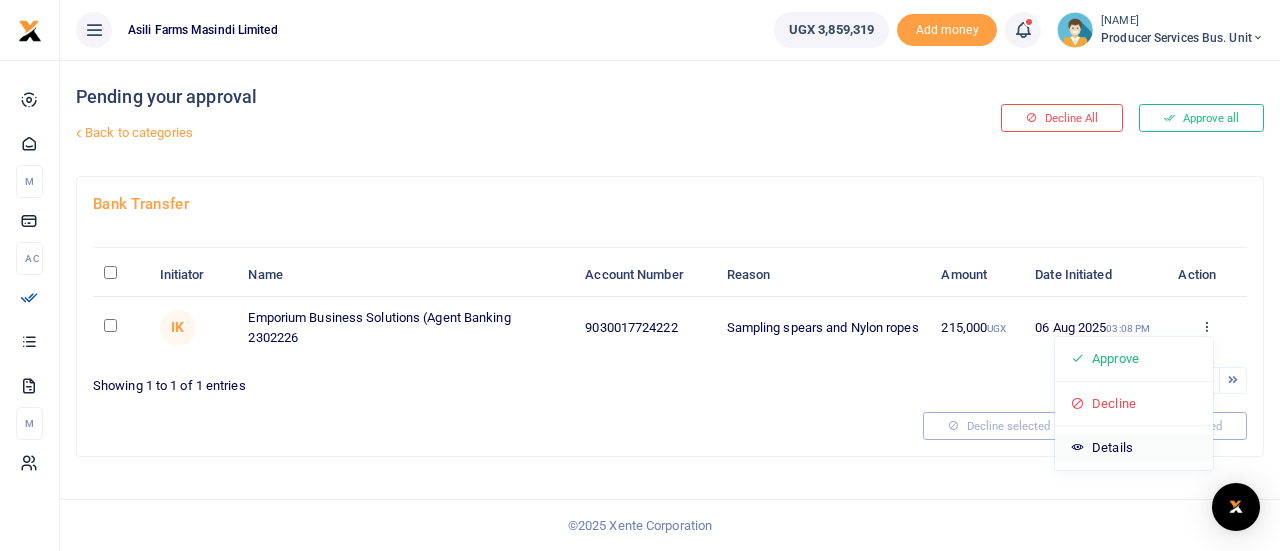 click on "Details" at bounding box center [1134, 448] 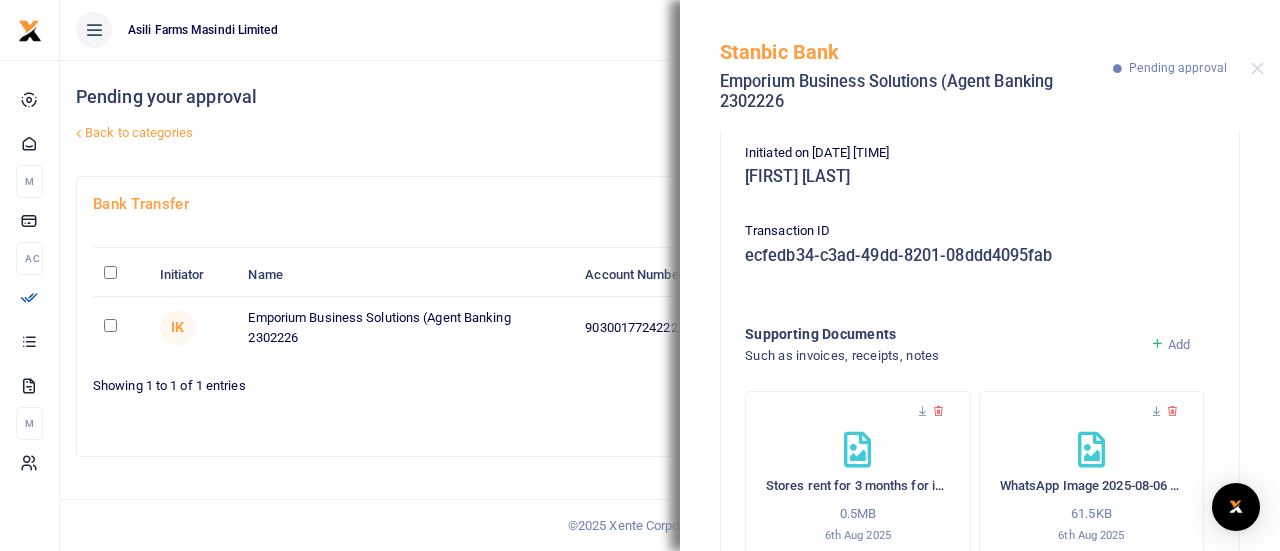 scroll, scrollTop: 312, scrollLeft: 0, axis: vertical 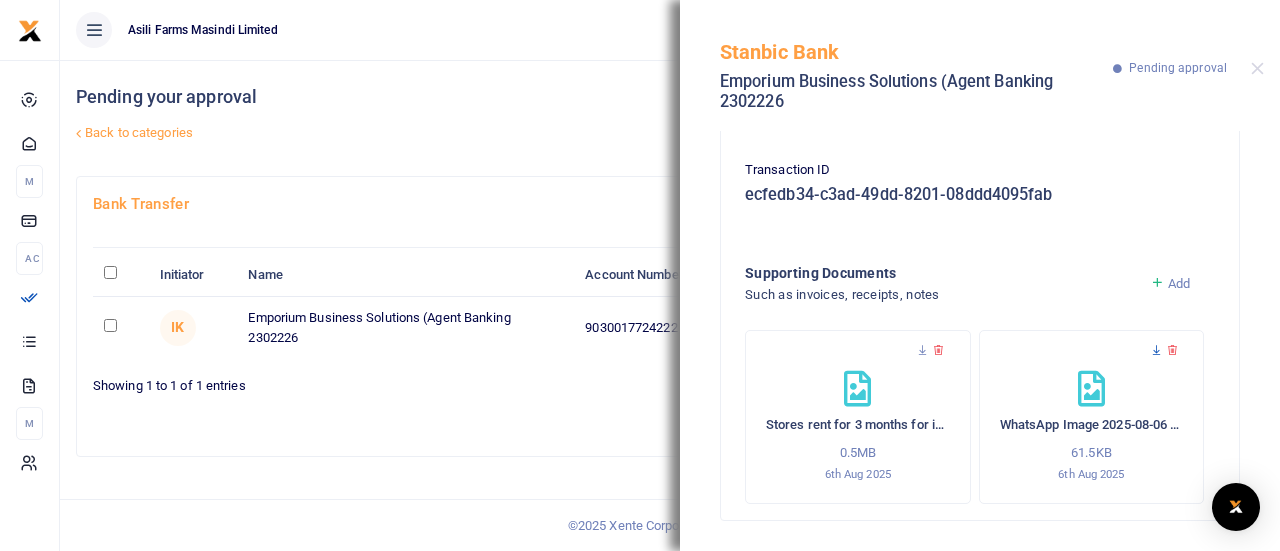 click at bounding box center [1156, 350] 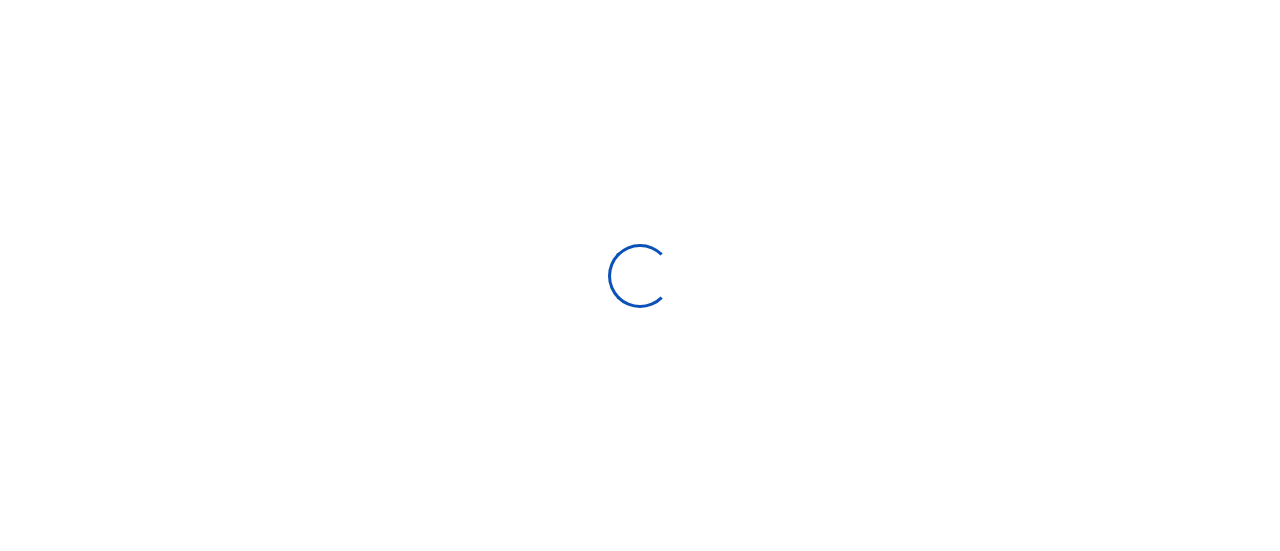 scroll, scrollTop: 0, scrollLeft: 0, axis: both 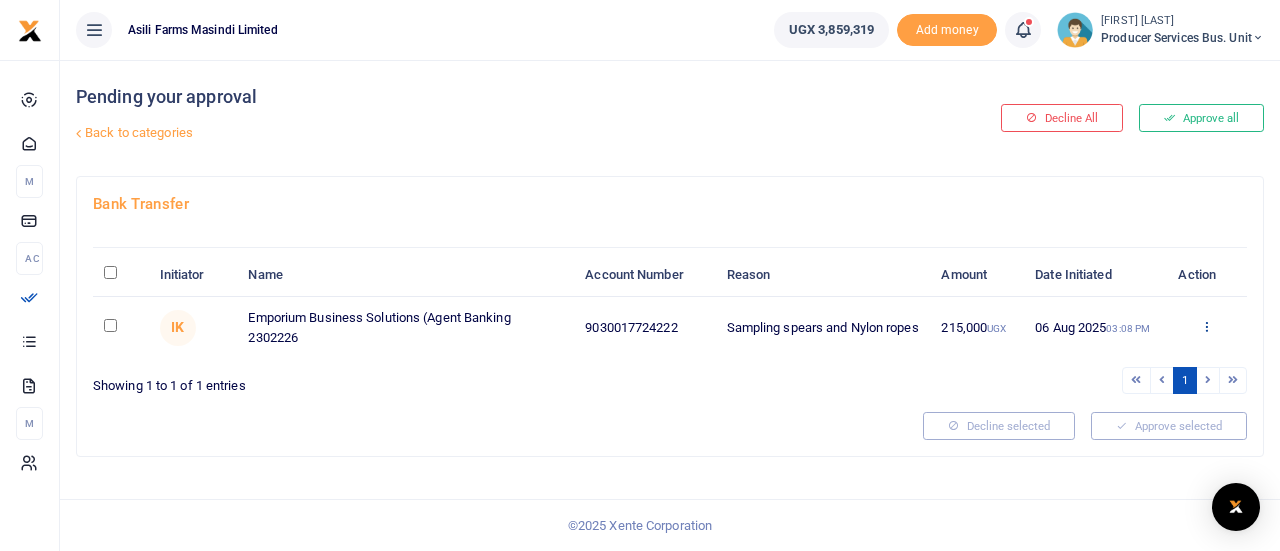 click at bounding box center [1206, 326] 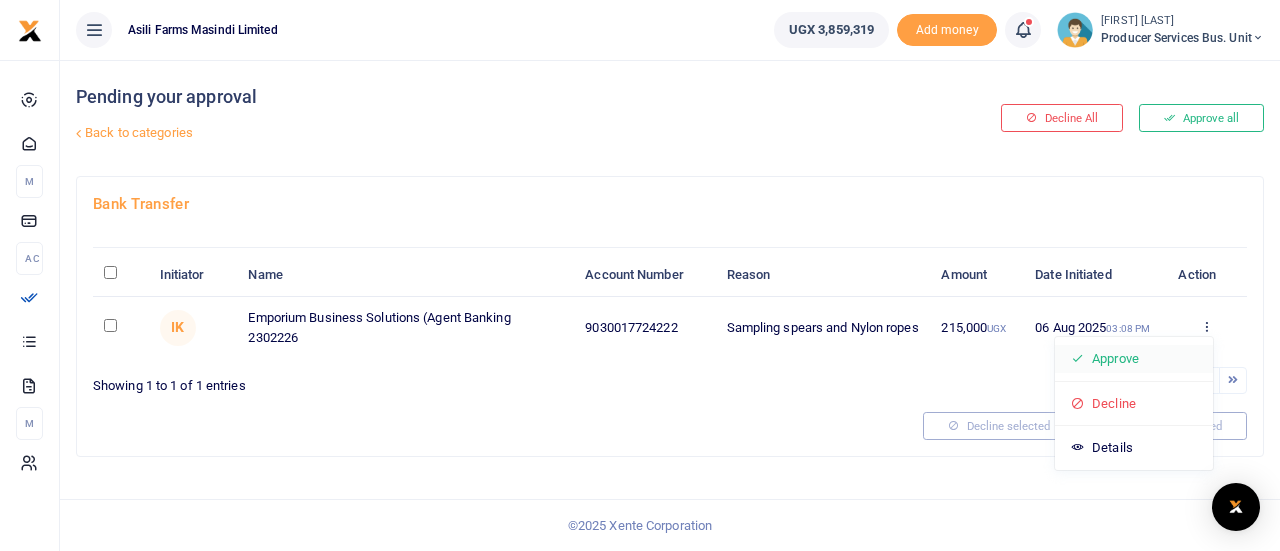 click on "Approve" at bounding box center (1134, 359) 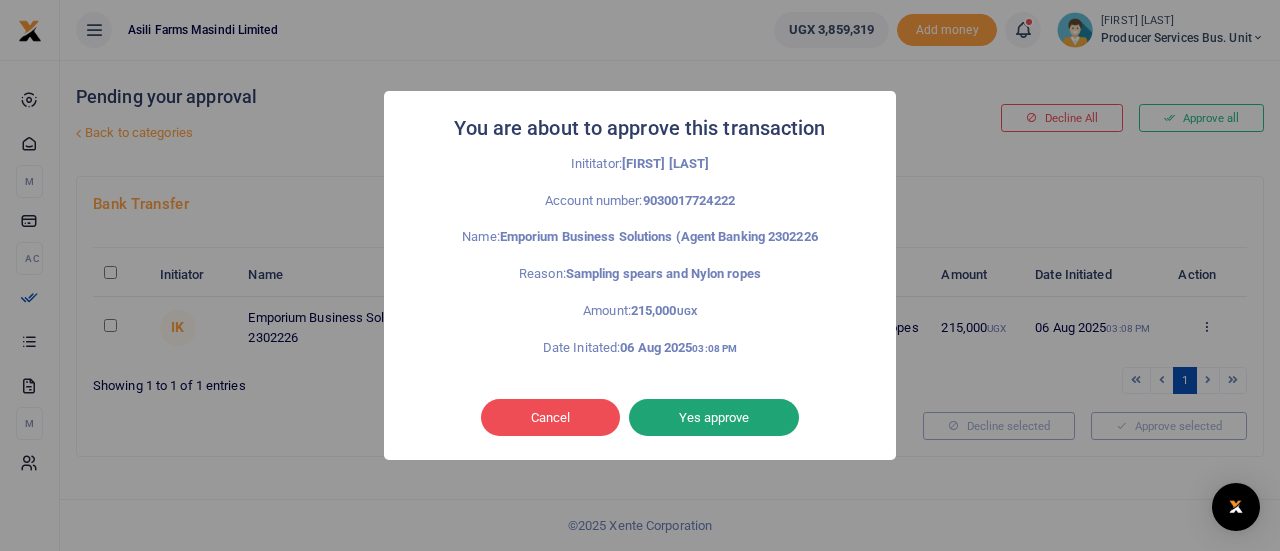 click on "Yes approve" at bounding box center (714, 418) 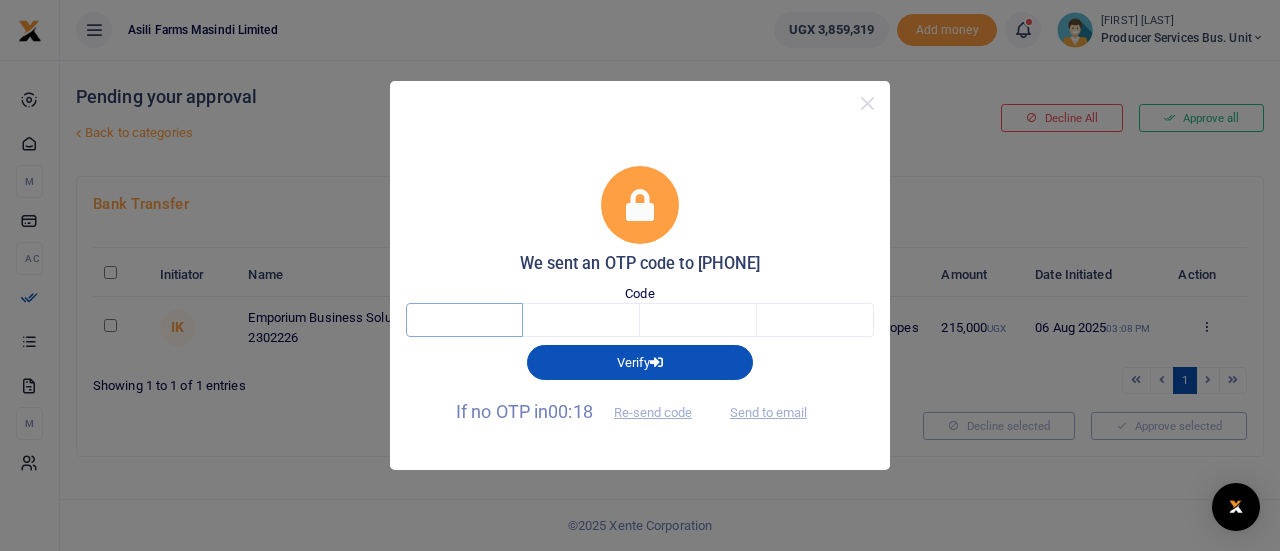click at bounding box center (464, 320) 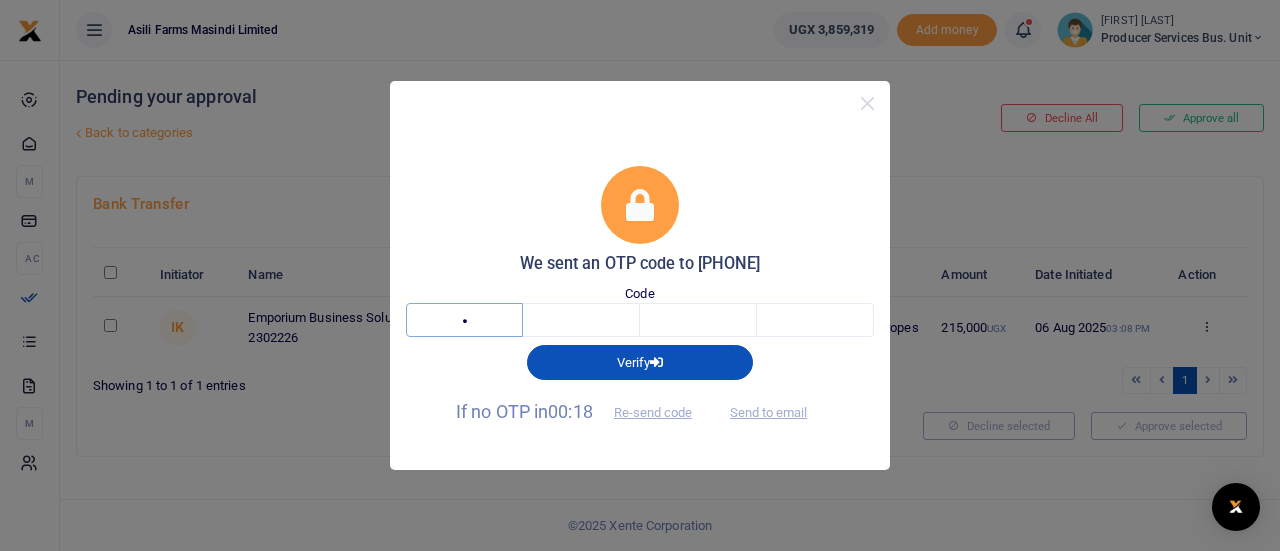 type on "1" 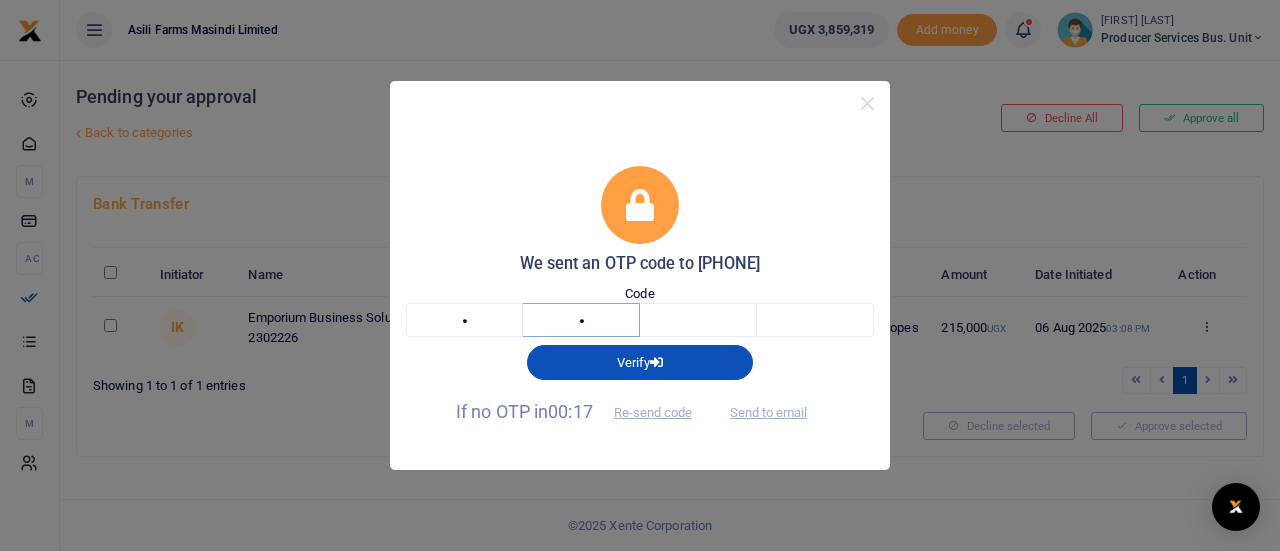 type on "7" 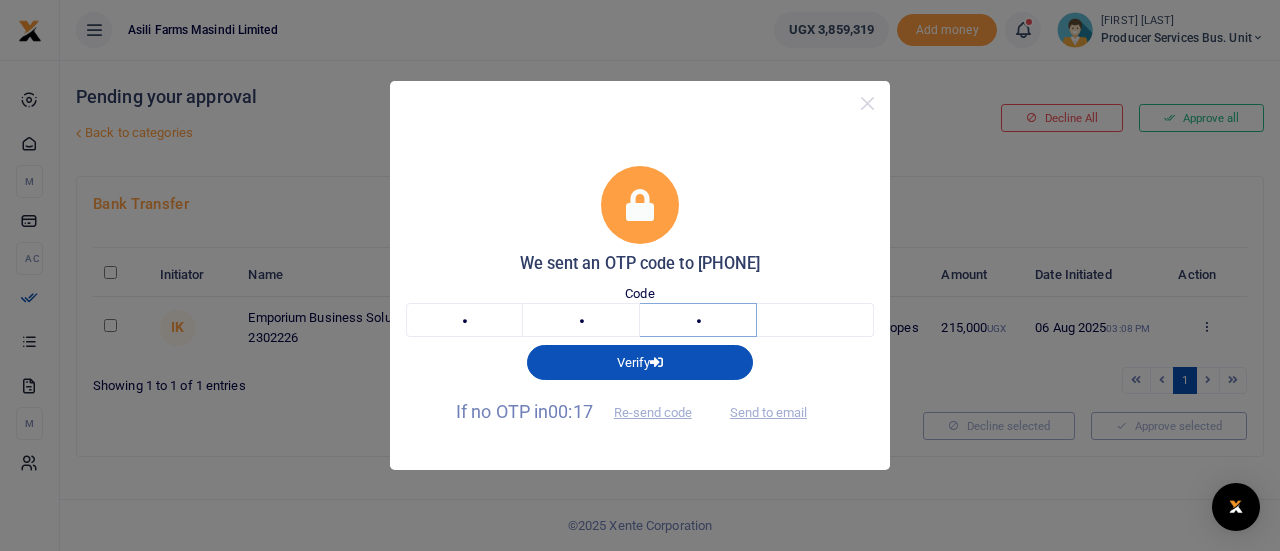 type on "7" 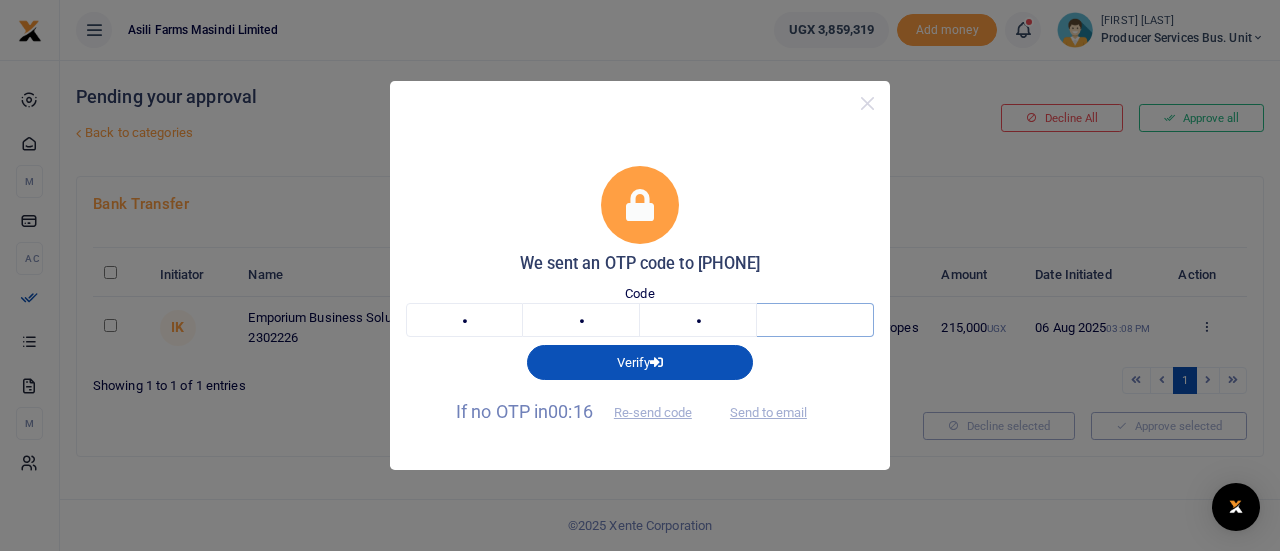 type on "1" 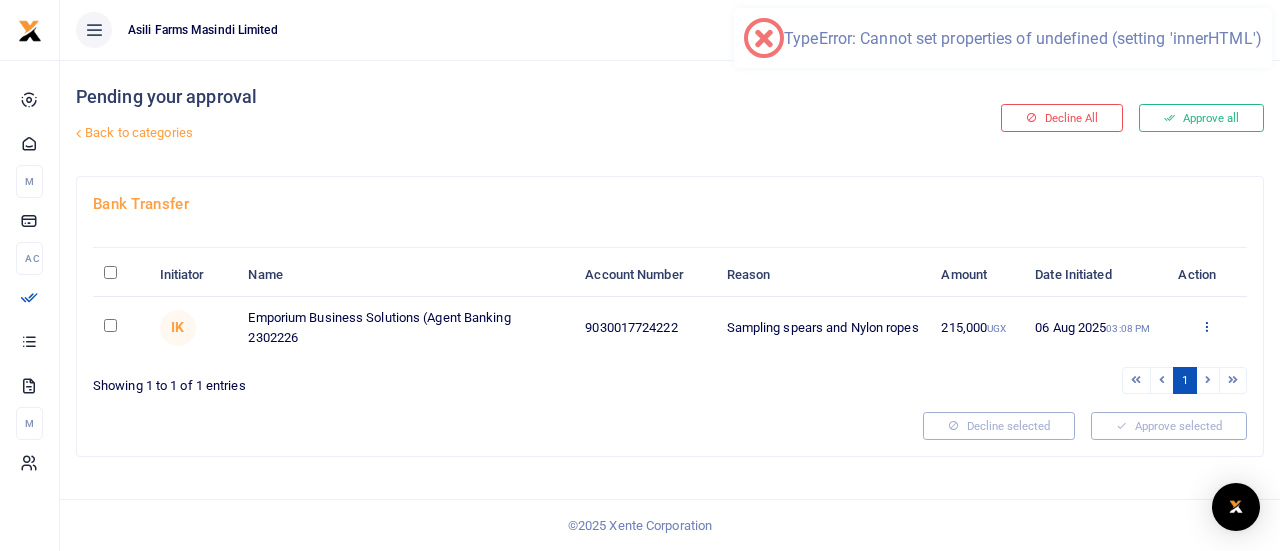 click at bounding box center (1206, 326) 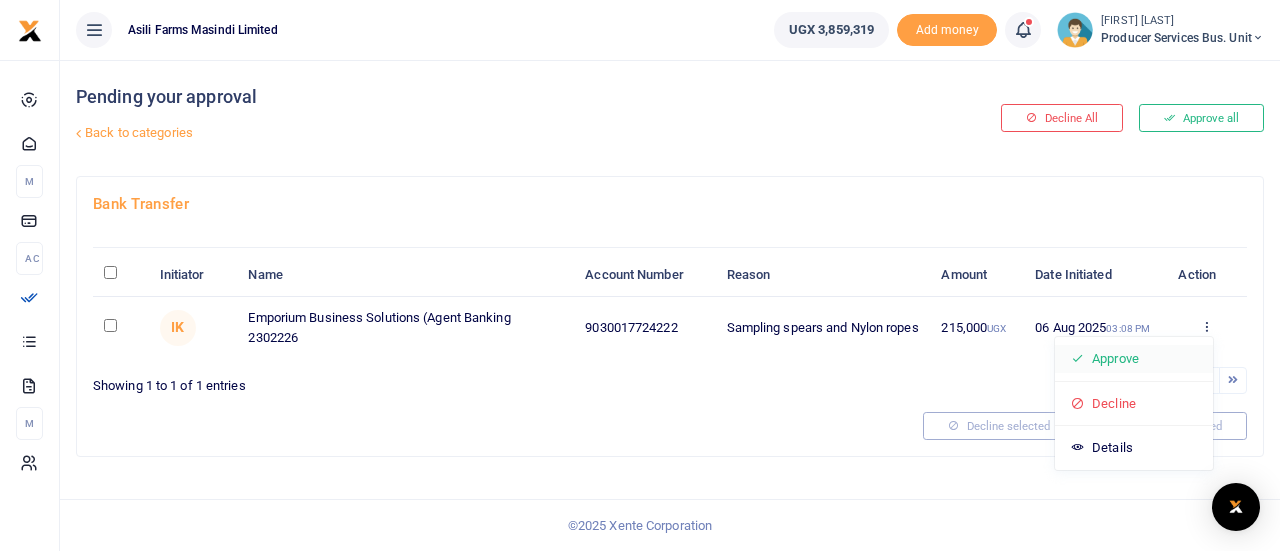 click on "Approve" at bounding box center [1134, 359] 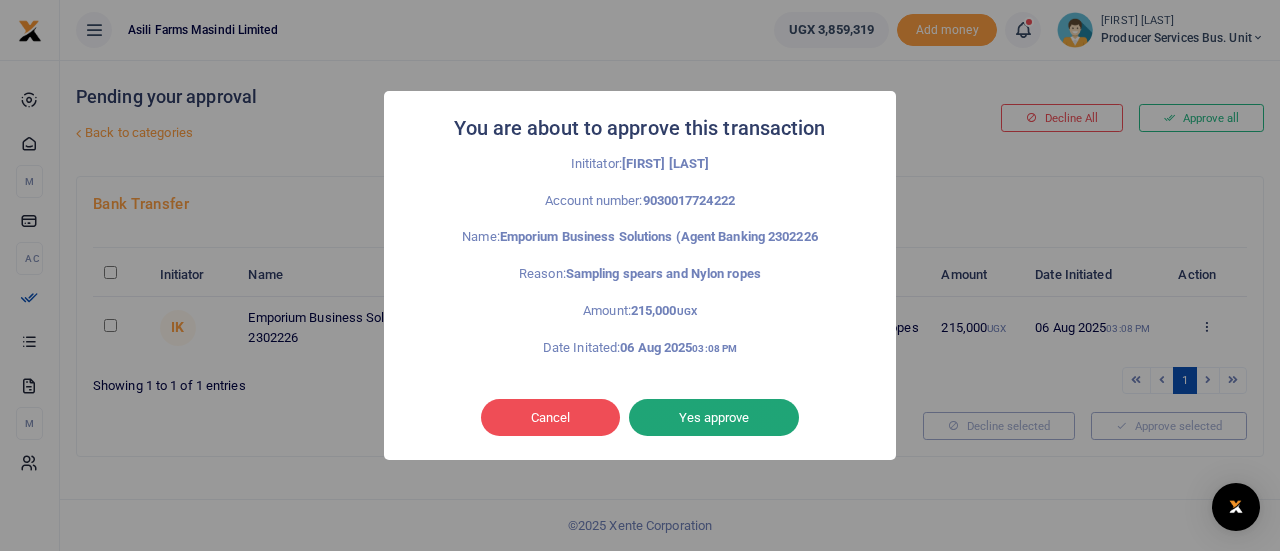 click on "Yes approve" at bounding box center (714, 418) 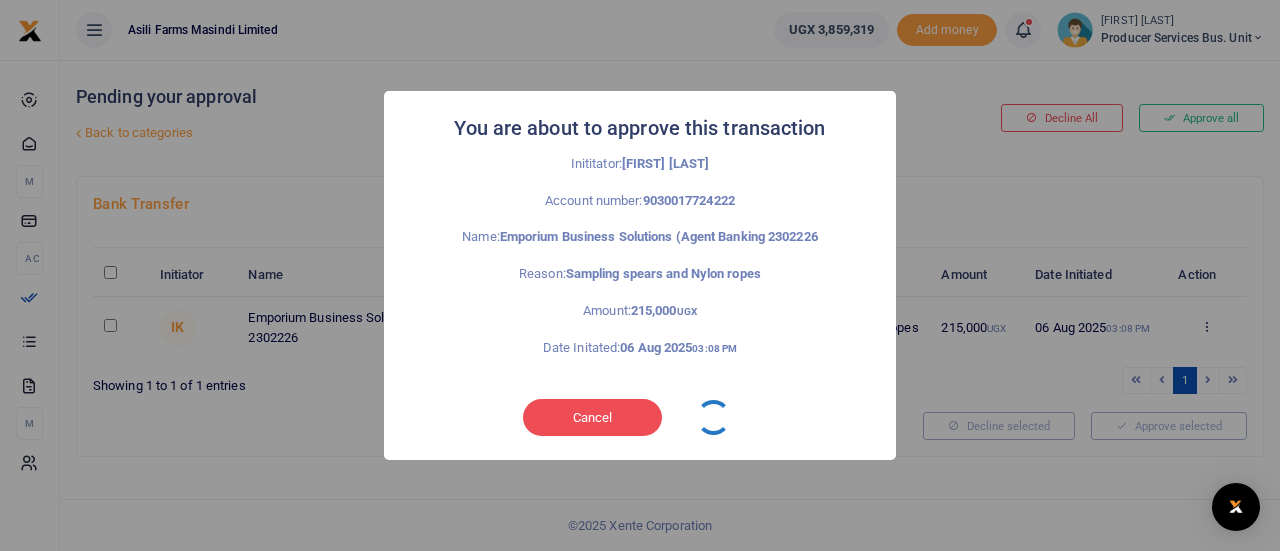 type 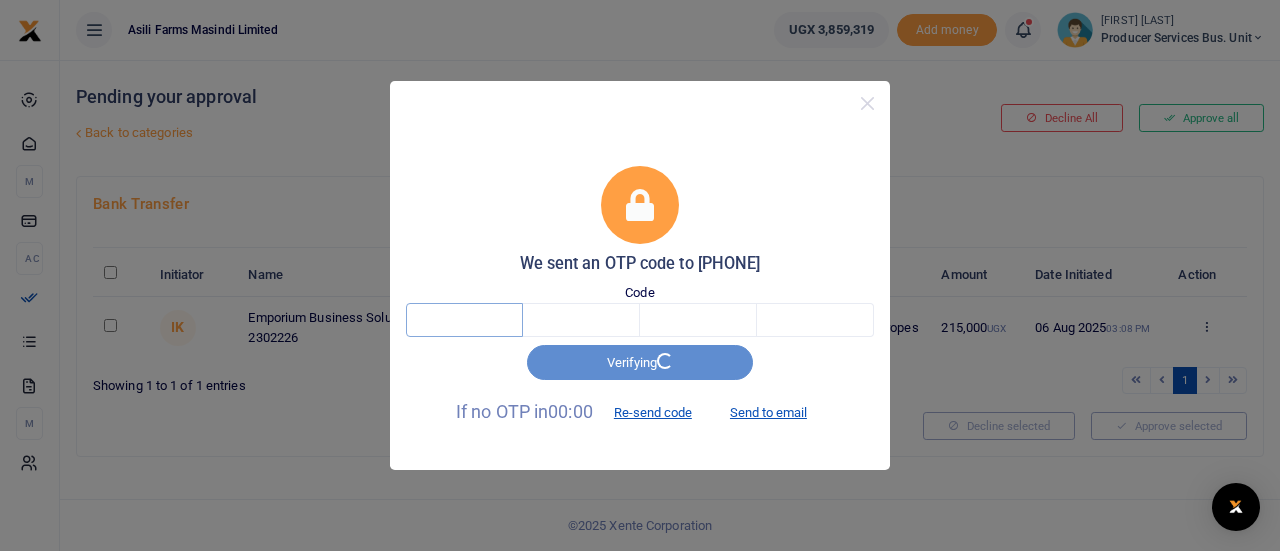 click at bounding box center [464, 320] 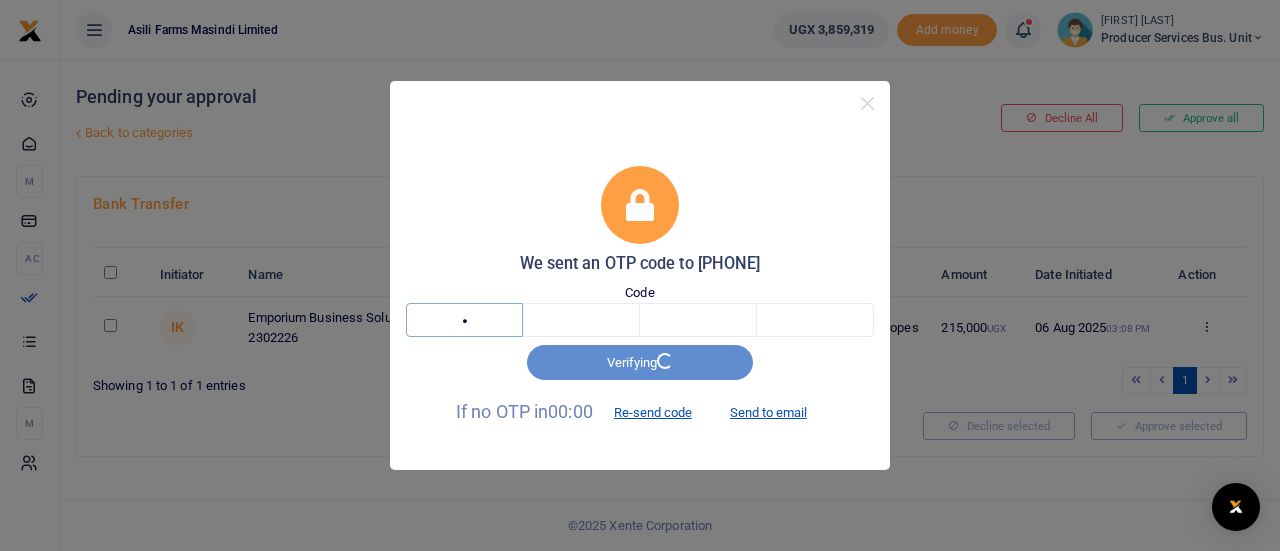 type on "2" 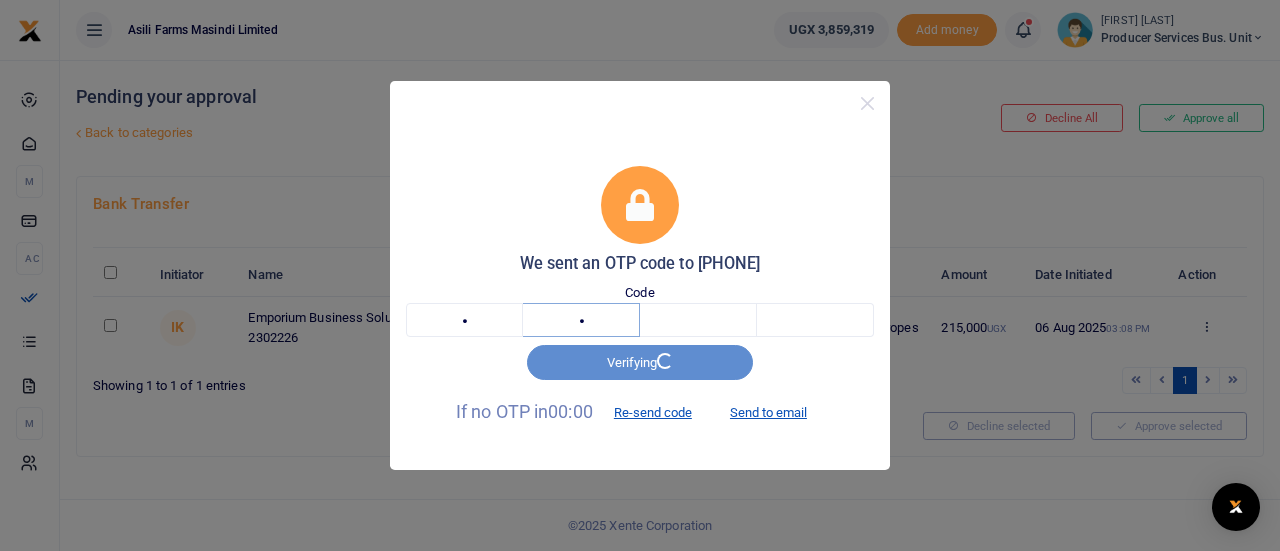 type on "2" 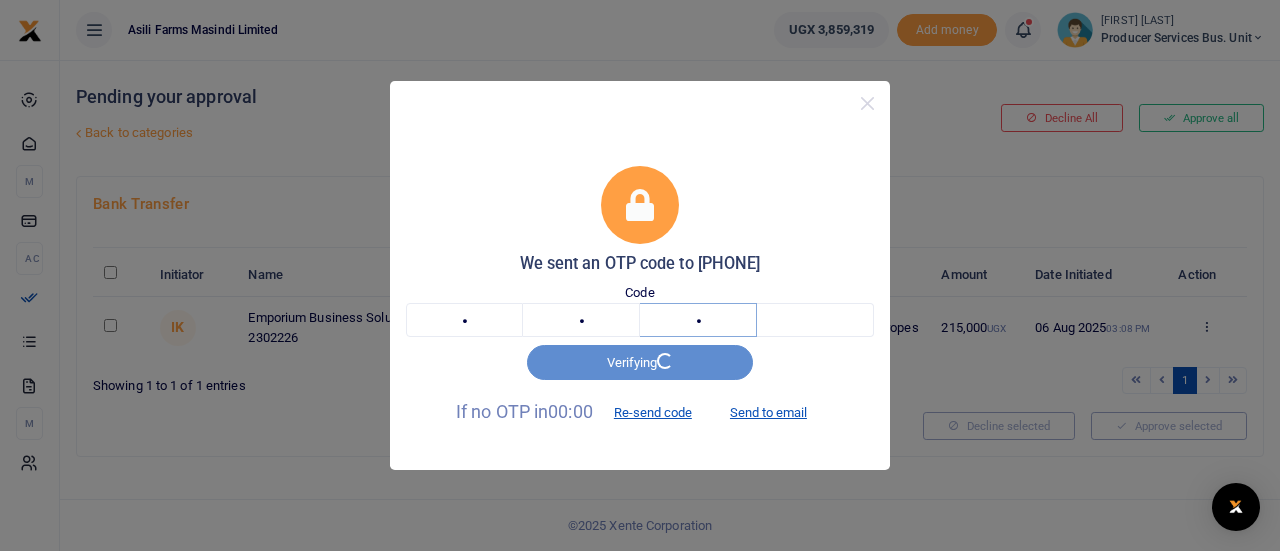 type on "6" 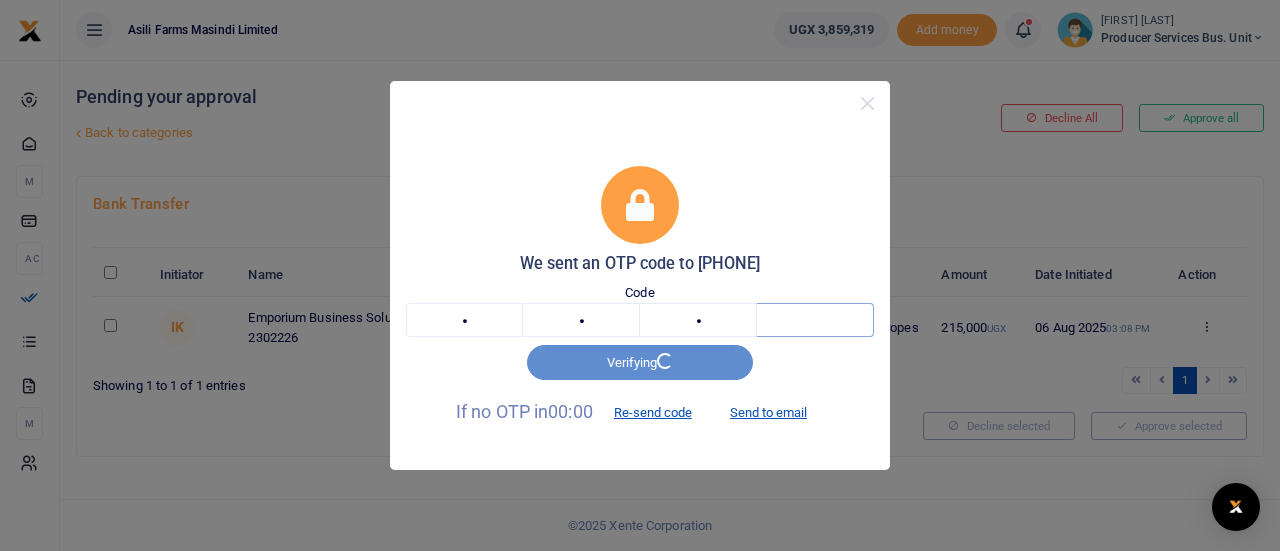 type on "7" 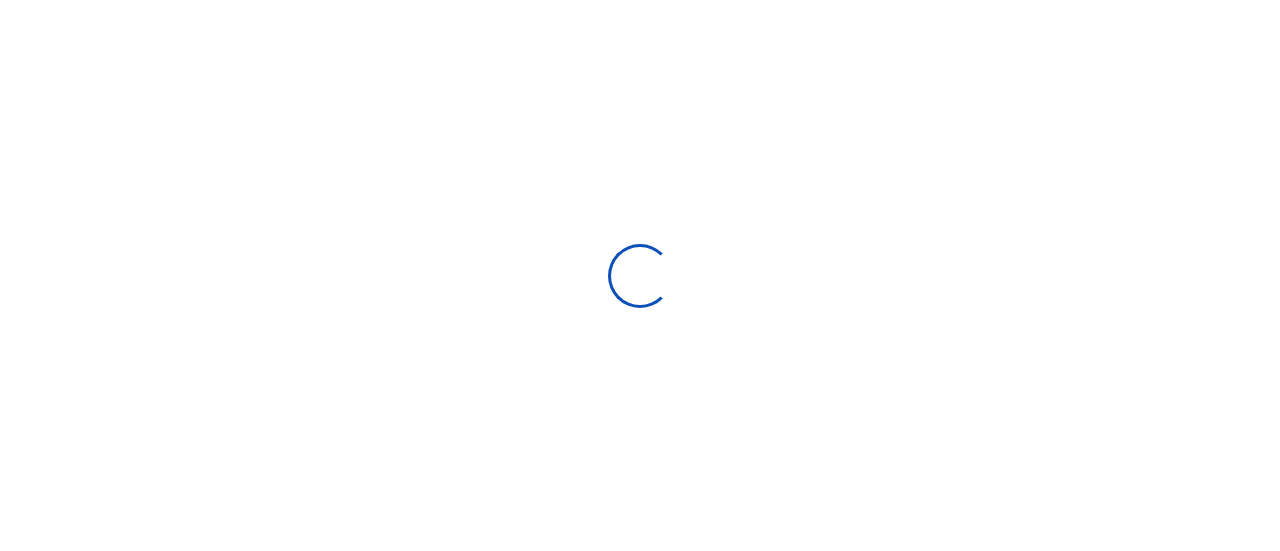 scroll, scrollTop: 0, scrollLeft: 0, axis: both 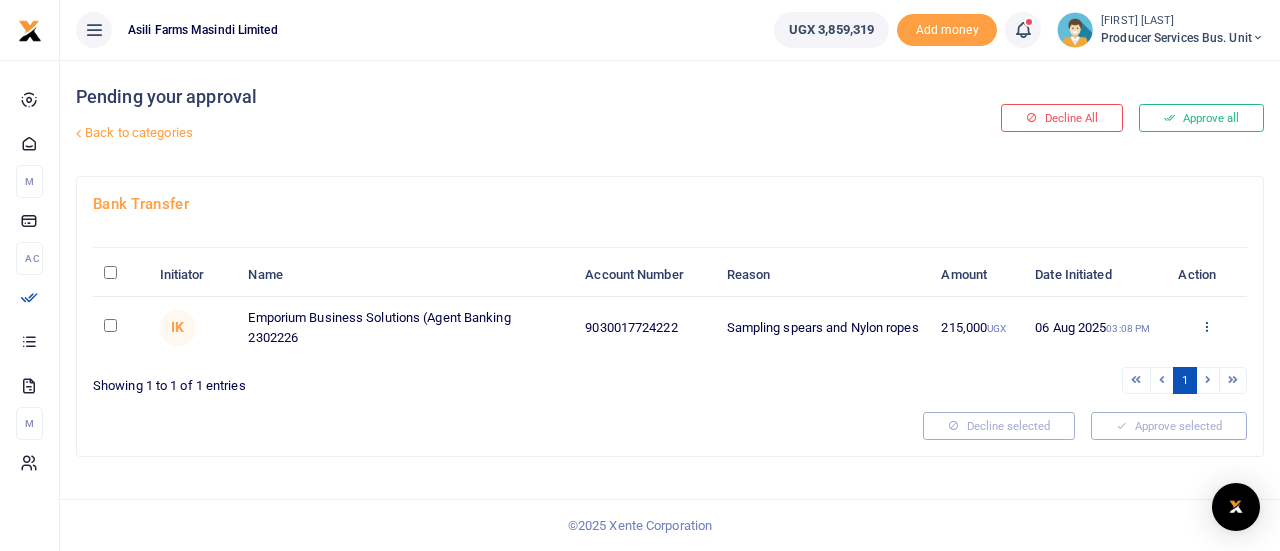 click at bounding box center [1206, 326] 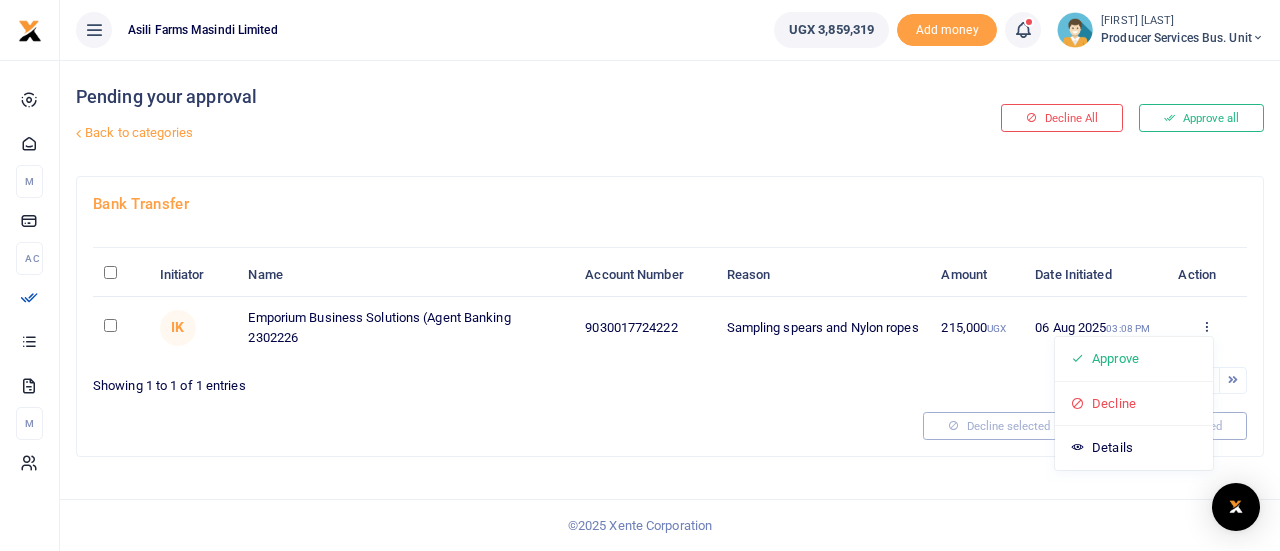 click on "Bank Transfer
Initiator Name Account Number Reason Amount Date Initiated Action
IK
Emporium Business Solutions (Agent Banking 2302226 [ACCOUNT_NUMBER] Sampling spears and Nylon ropes 215,000  UGX  06 Aug 2025  03:08 PM
Approve
Decline
Details
1" at bounding box center (670, 316) 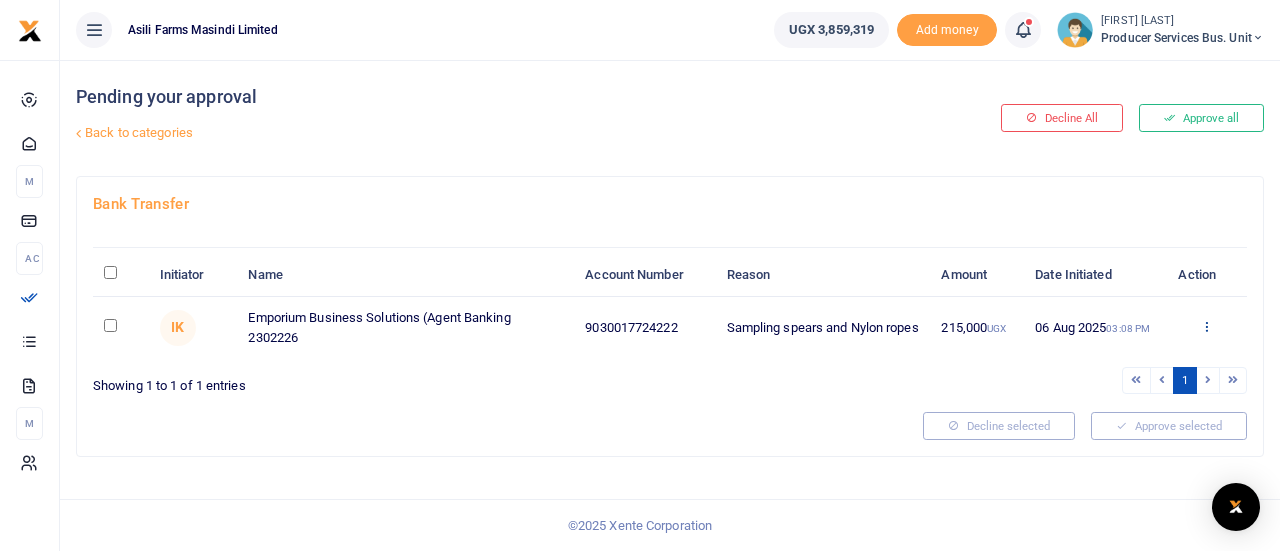 click at bounding box center [1206, 326] 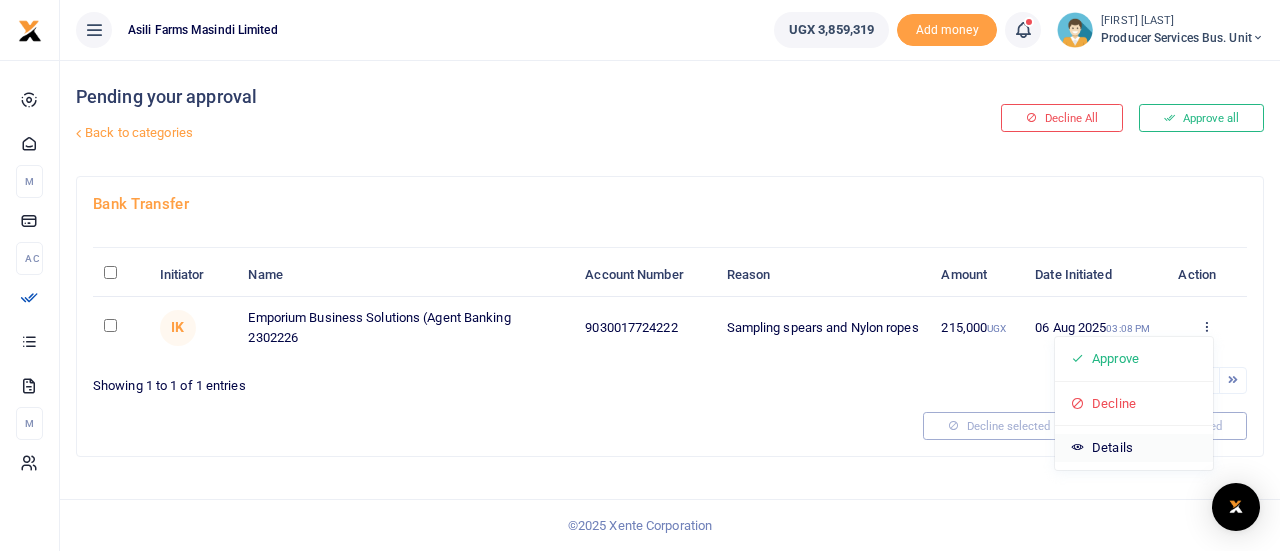 click on "Details" at bounding box center [1134, 448] 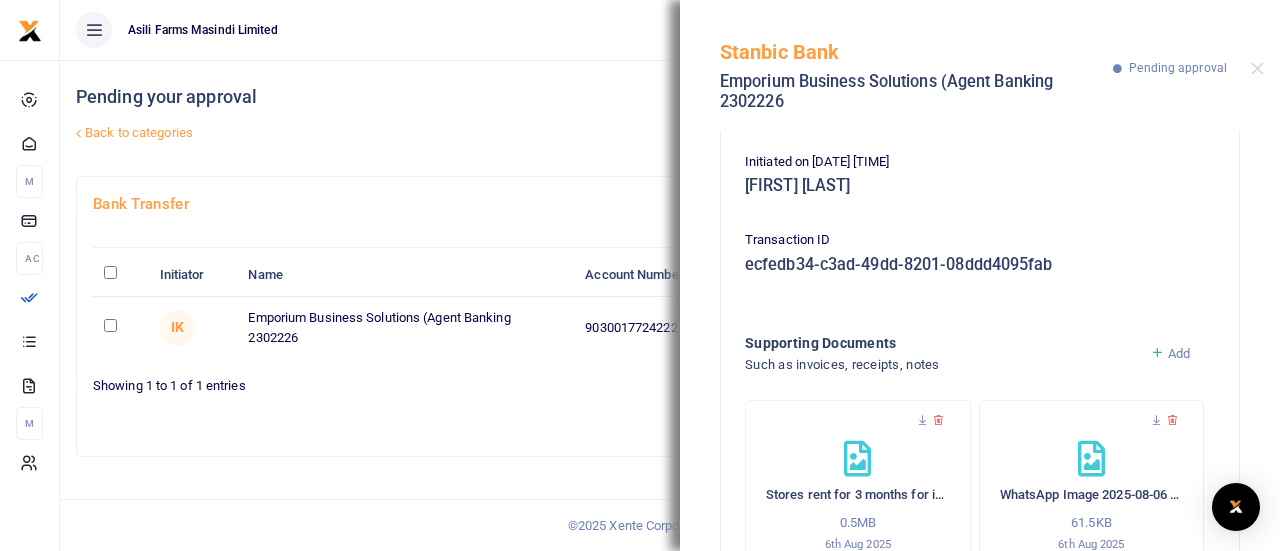 scroll, scrollTop: 312, scrollLeft: 0, axis: vertical 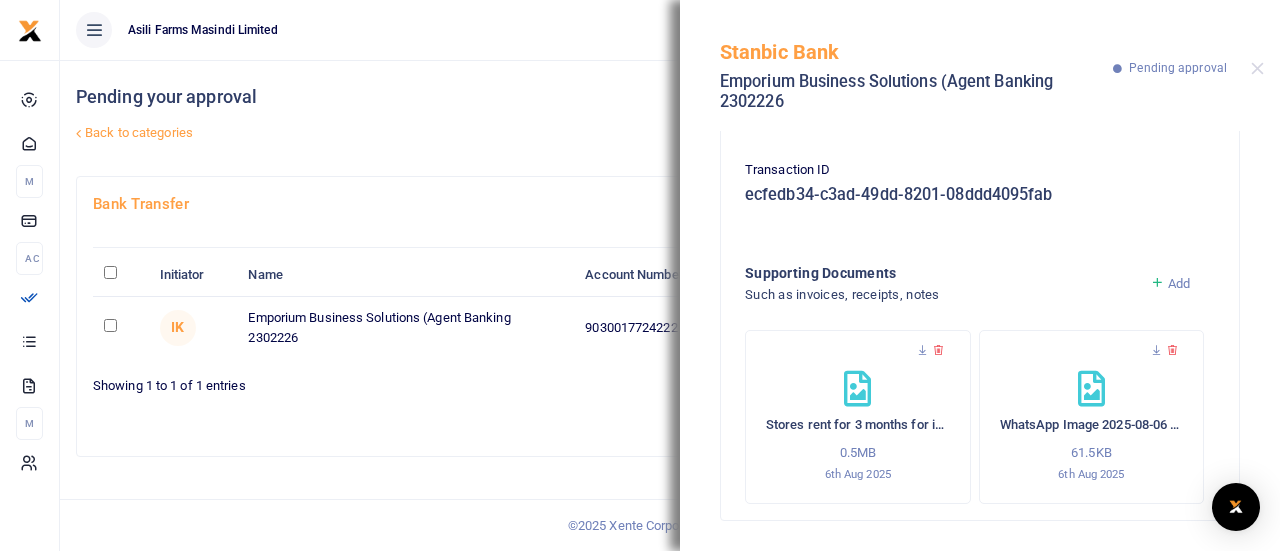 click on "Bank Transfer
Initiator Name Account Number Reason Amount Date Initiated Action
IK
Emporium Business Solutions (Agent Banking 2302226 9030017724222 Sampling spears and Nylon ropes 215,000  UGX  06 Aug 2025  03:08 PM
Approve
Decline
Details
1" at bounding box center [670, 316] 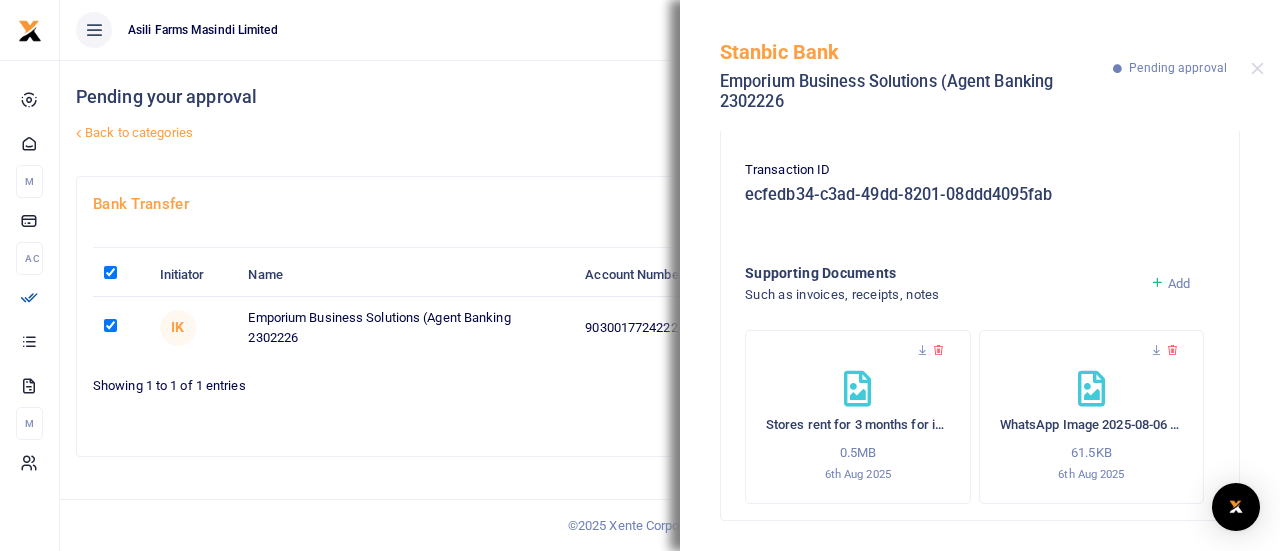 checkbox on "true" 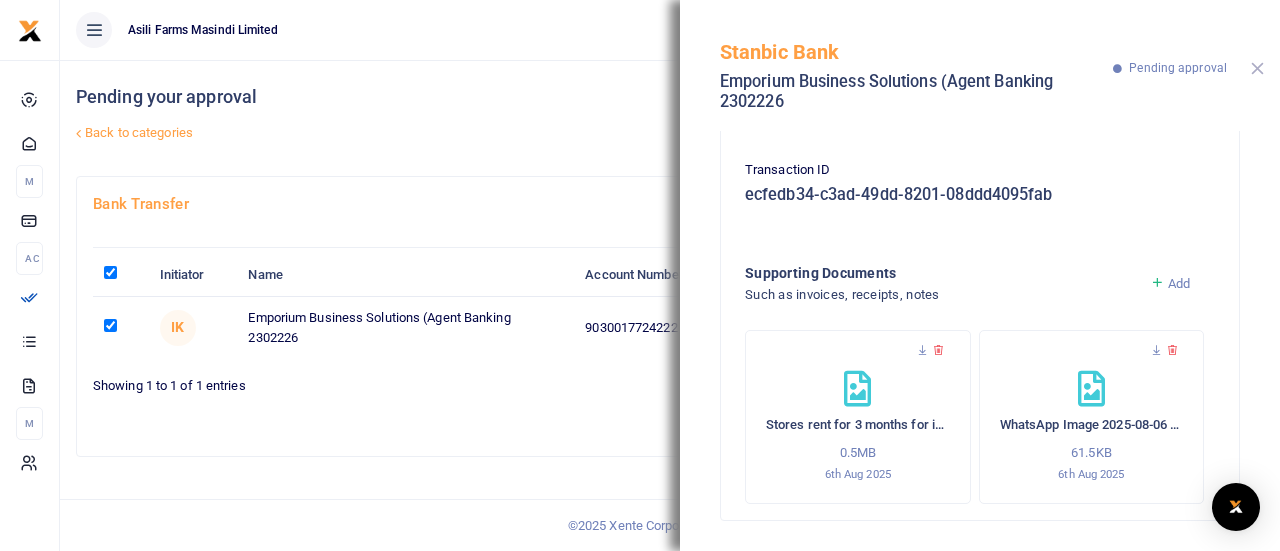 click at bounding box center (1257, 68) 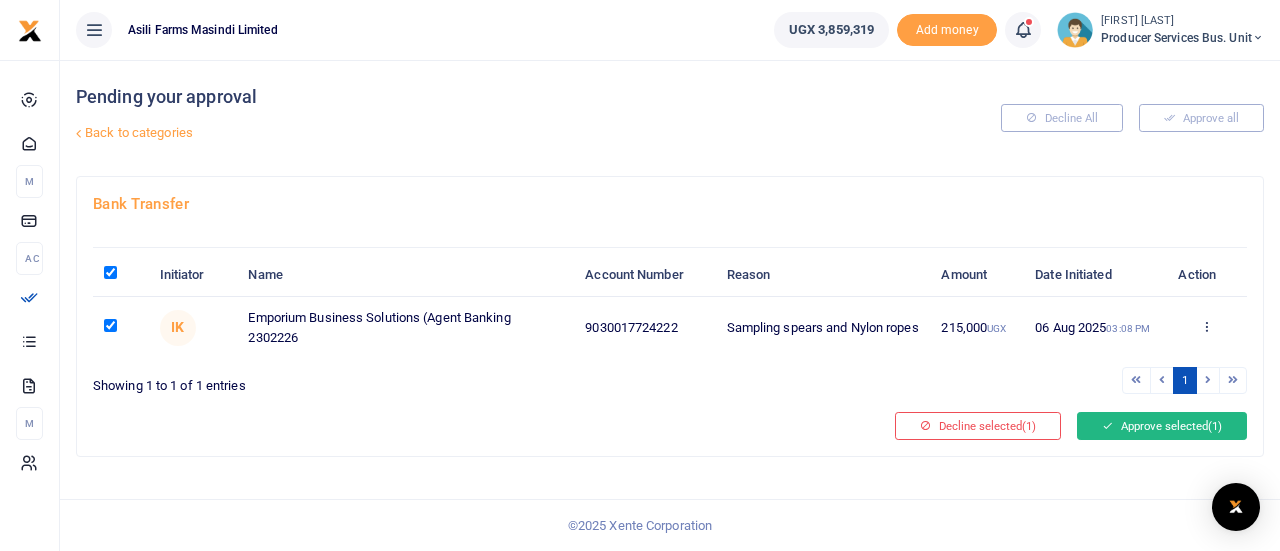 click on "Approve selected  (1)" at bounding box center [1162, 426] 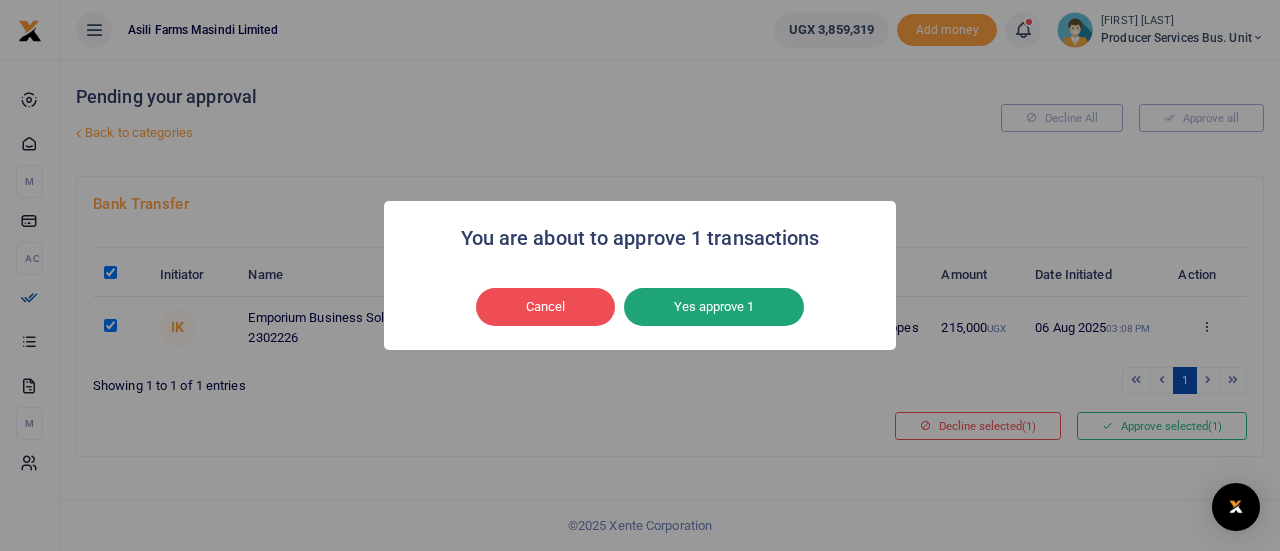 click on "Yes approve 1" at bounding box center [714, 307] 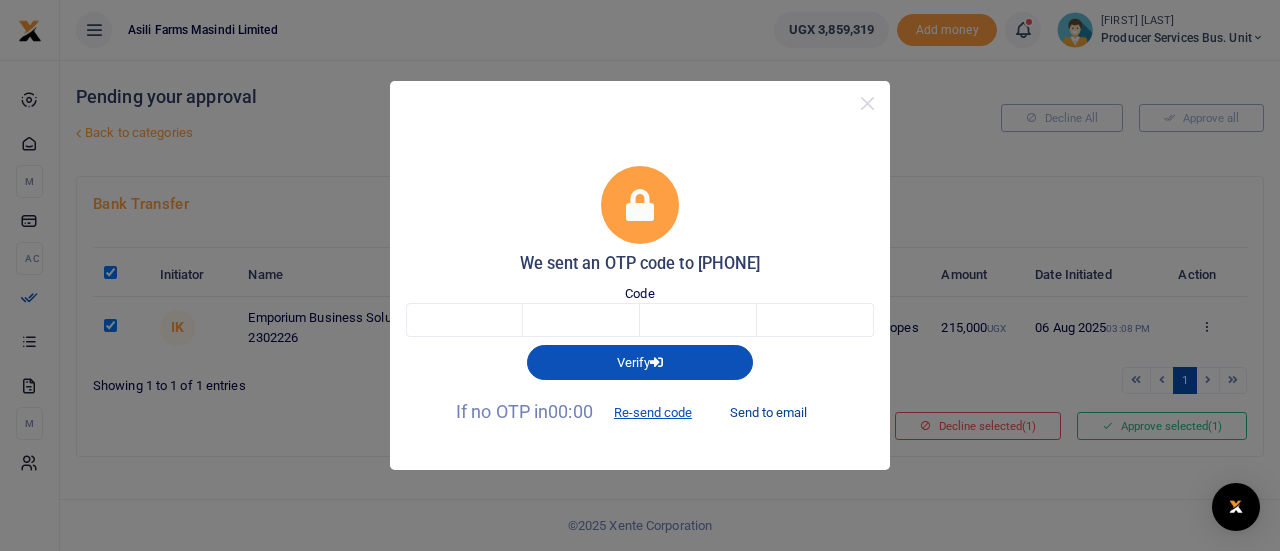 click on "Send to email" at bounding box center [768, 413] 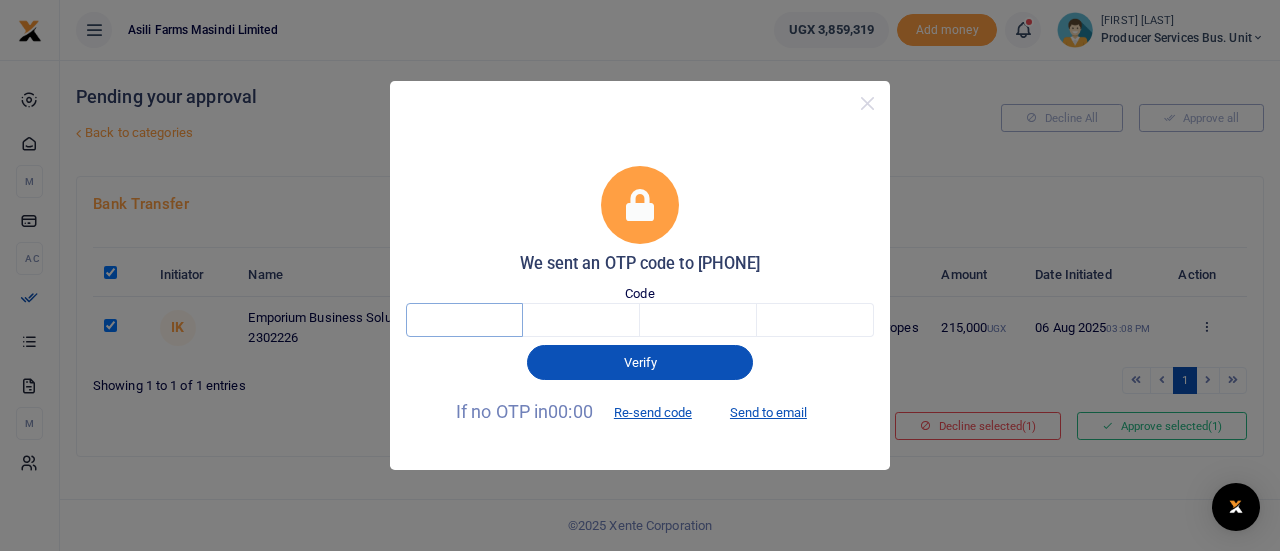 click at bounding box center [464, 320] 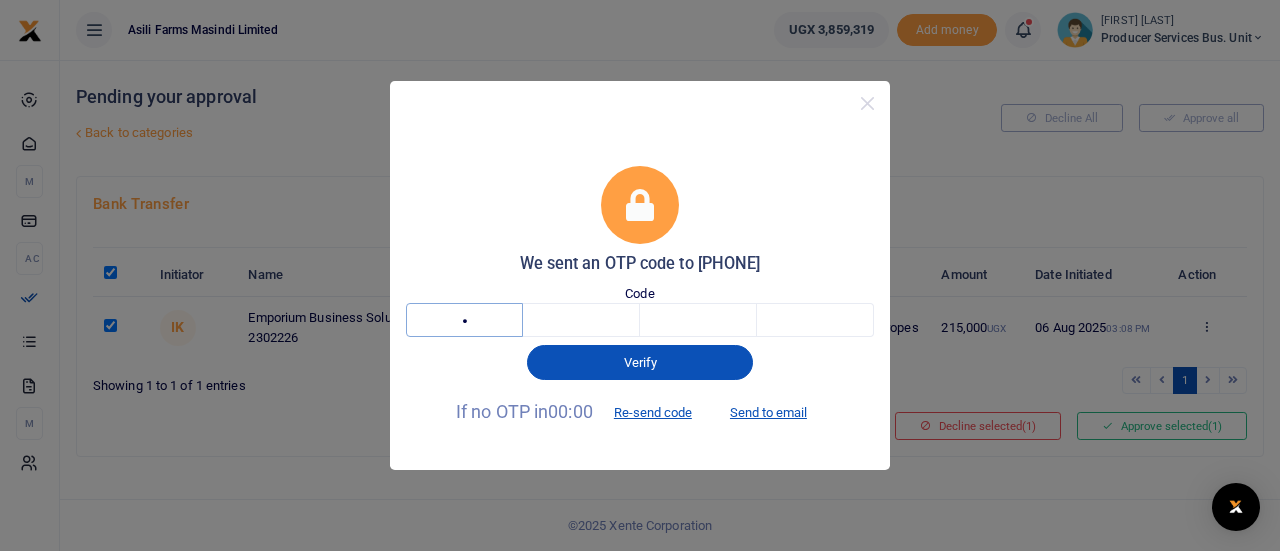 type on "6" 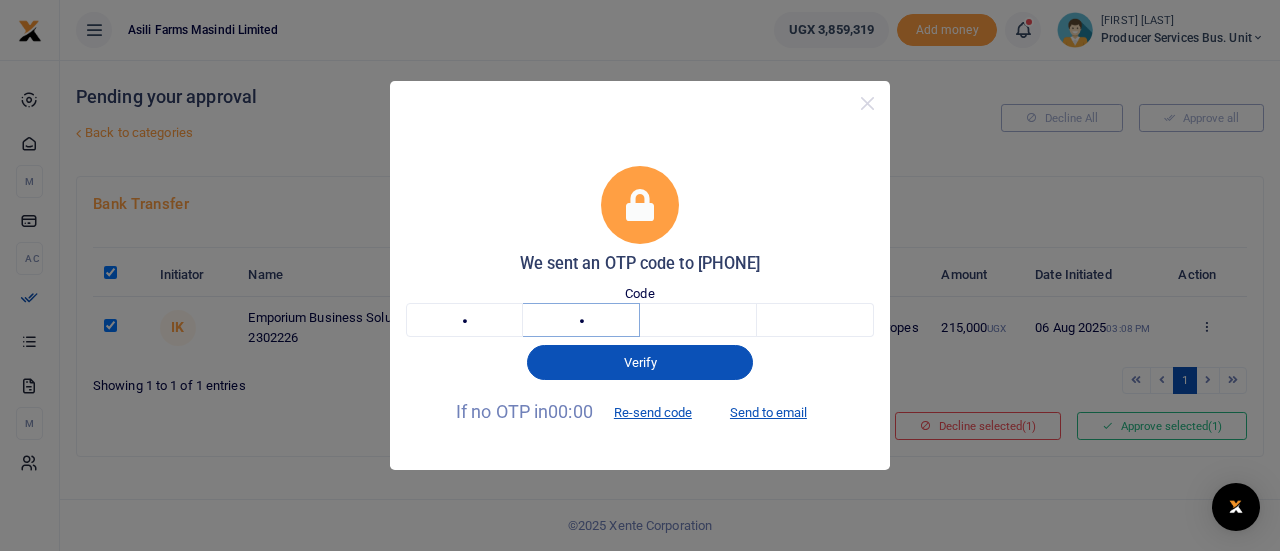 type on "4" 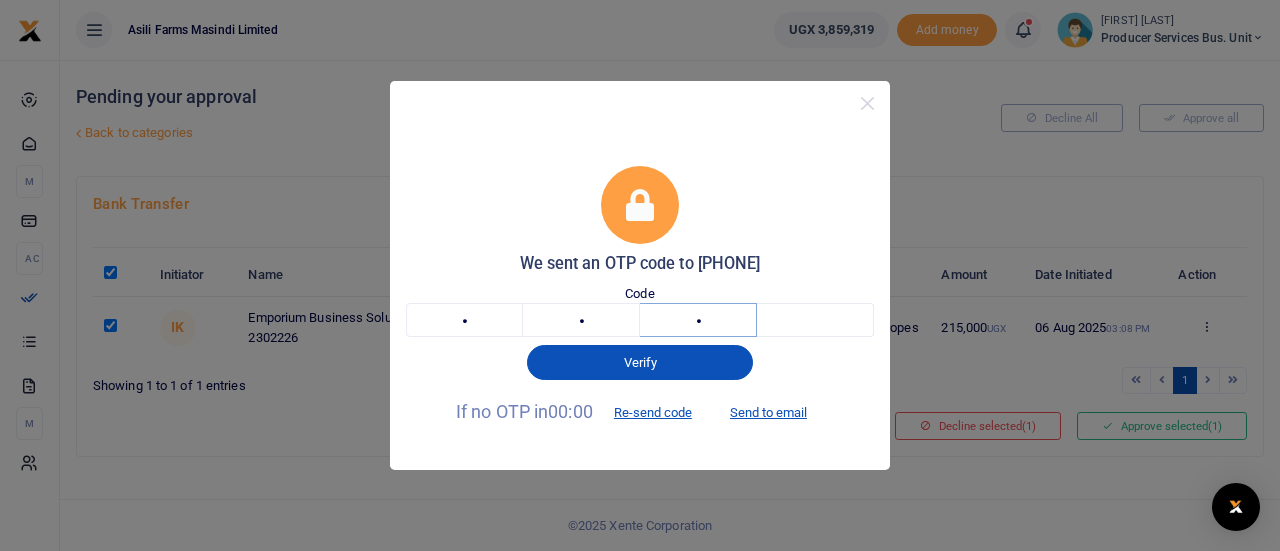 type on "1" 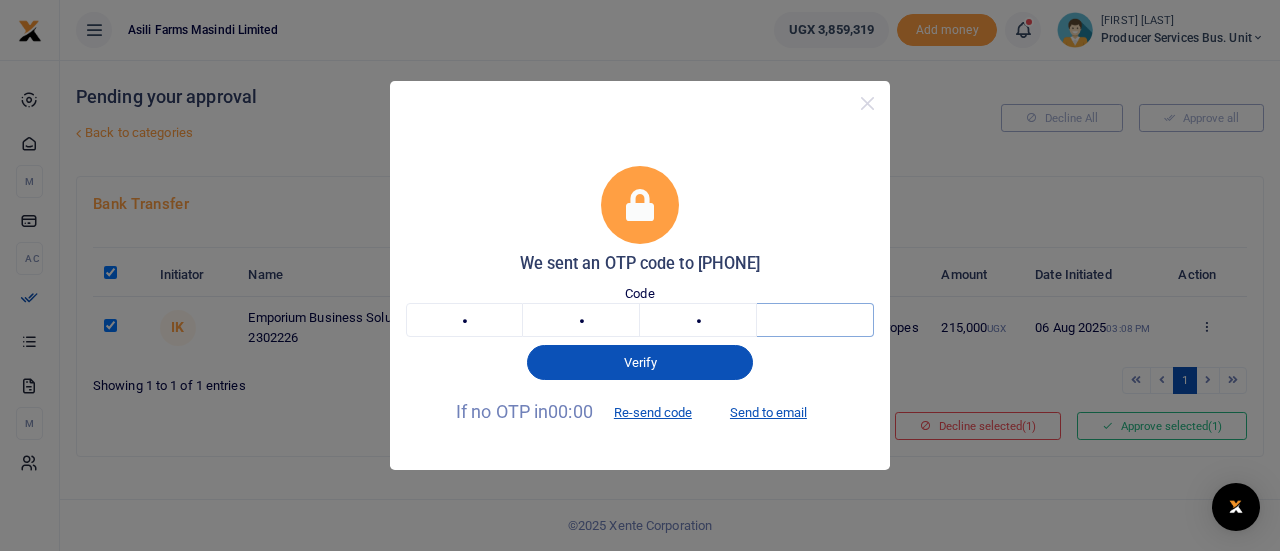 type on "8" 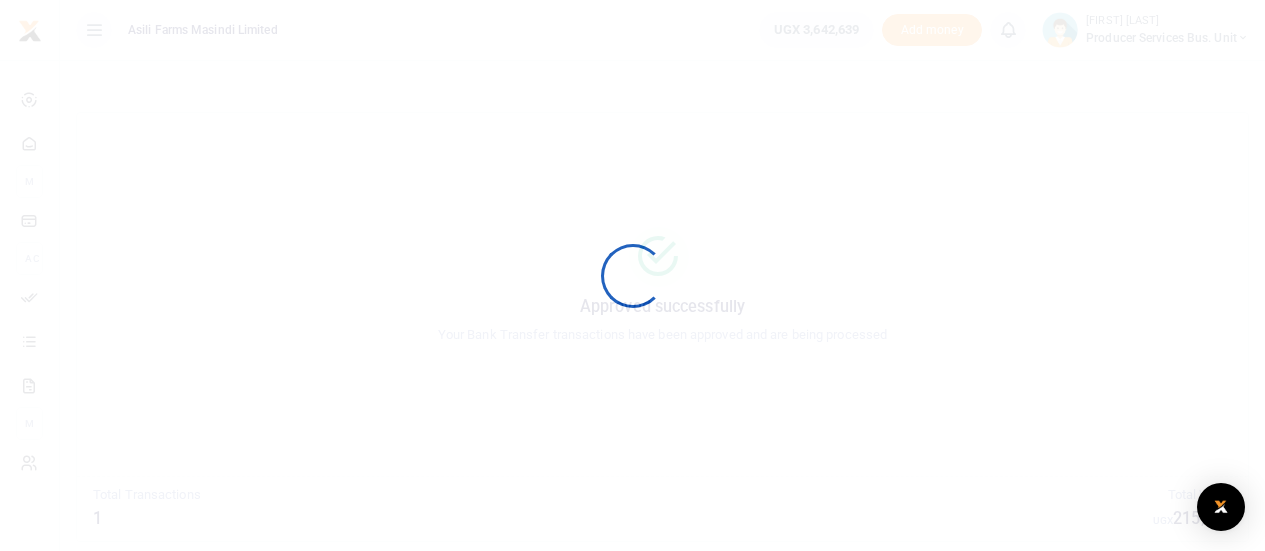 scroll, scrollTop: 0, scrollLeft: 0, axis: both 